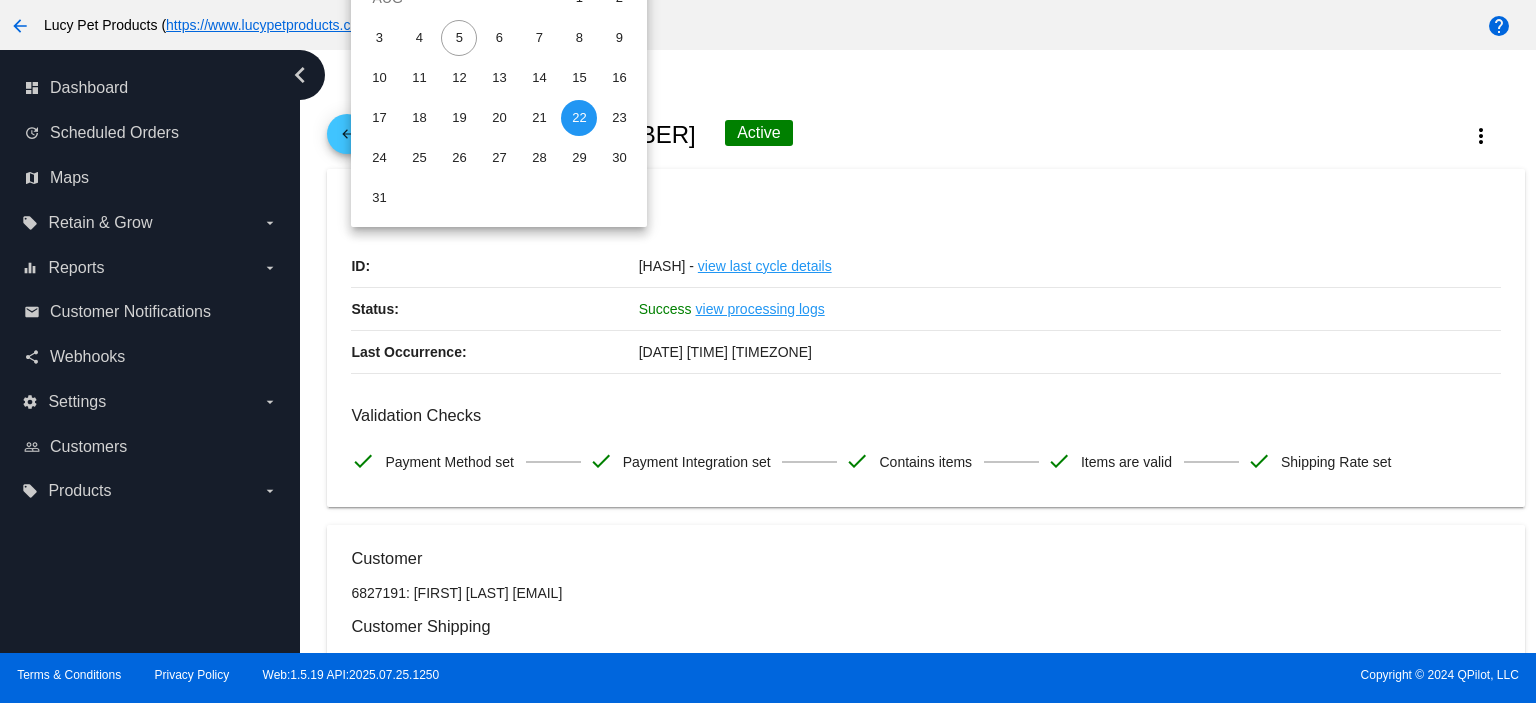 scroll, scrollTop: 0, scrollLeft: 0, axis: both 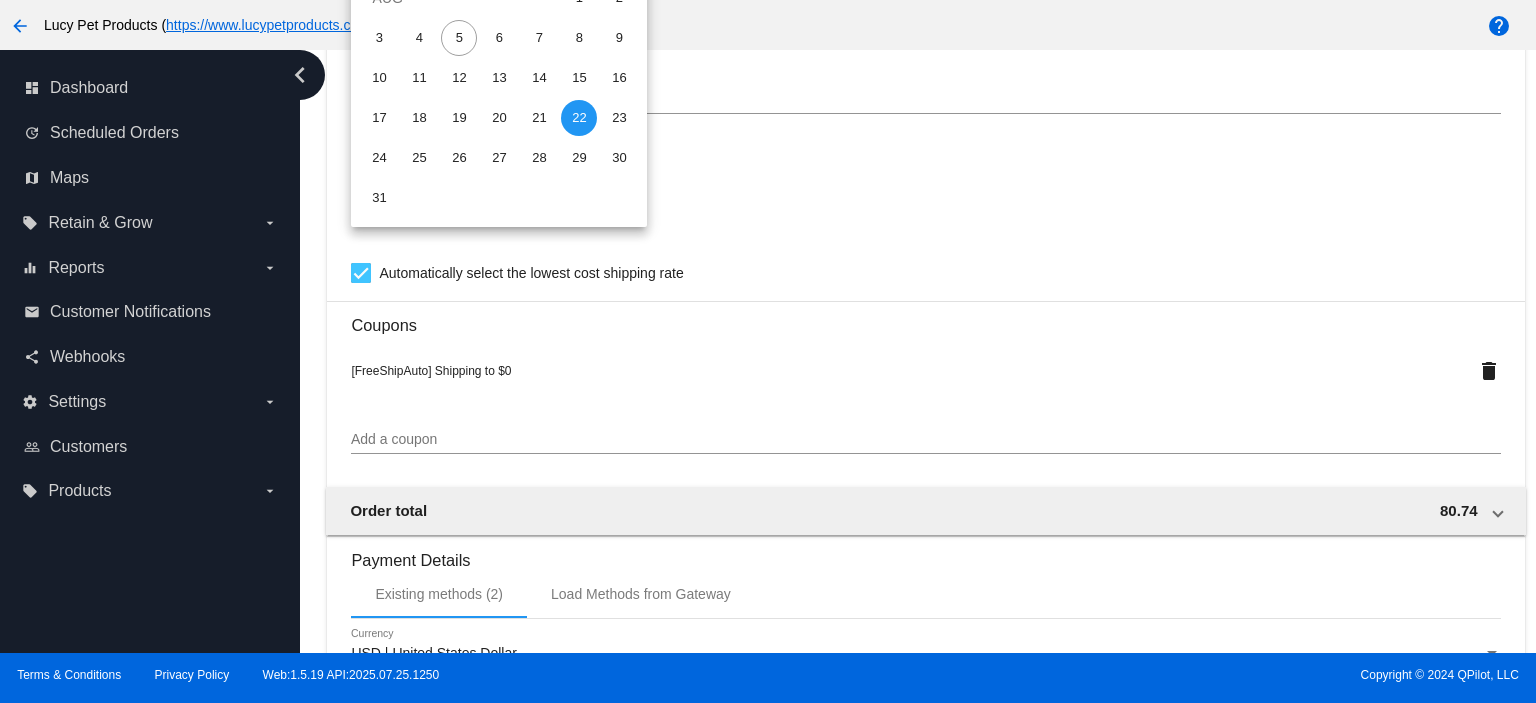 click at bounding box center [768, 351] 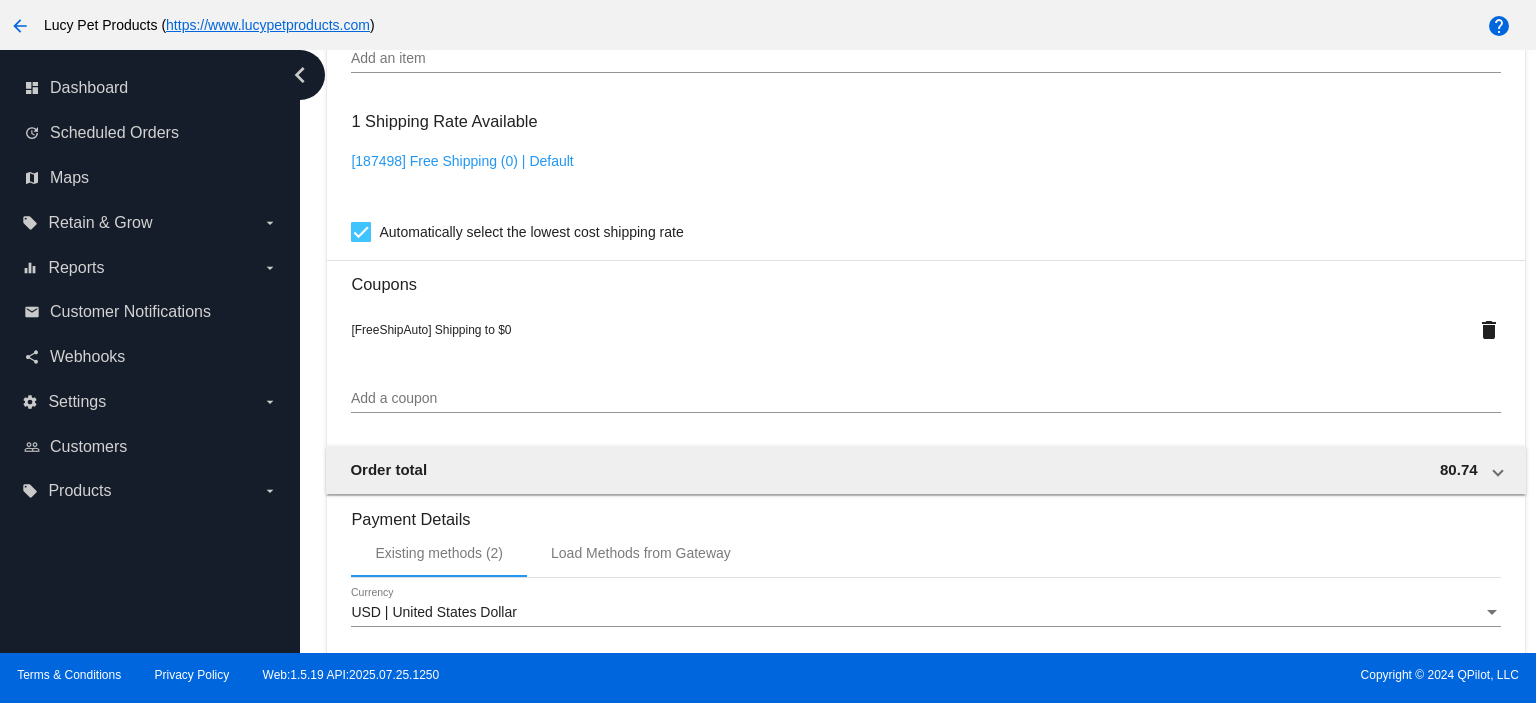 scroll, scrollTop: 1958, scrollLeft: 0, axis: vertical 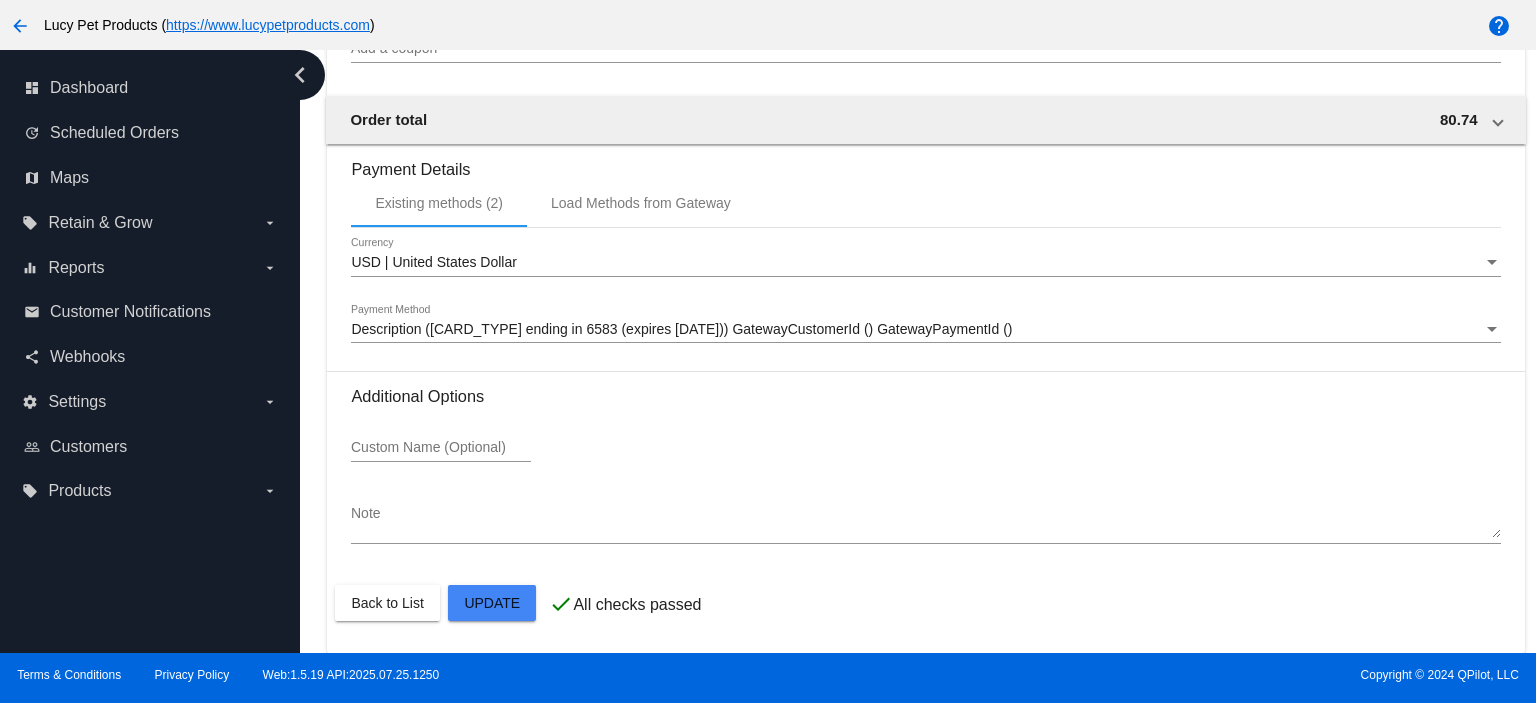 click on "Customer
[NUMBER]: [FIRST] [LAST]
[EMAIL]@[EXAMPLE.COM]
Customer Shipping
Enter Shipping Address Select A Saved Address (0)
[FIRST]
Shipping First Name
[LAST]
Shipping Last Name
US | USA
Shipping Country
[NUMBER] [STREET]
Shipping Street 1
Shipping Street 2
[CITY]
Shipping City
TN | Tennessee
Shipping State
[POSTAL_CODE]
Shipping Postcode
Scheduled Order Details
Frequency:
Every 3 weeks
Active
Status
1" 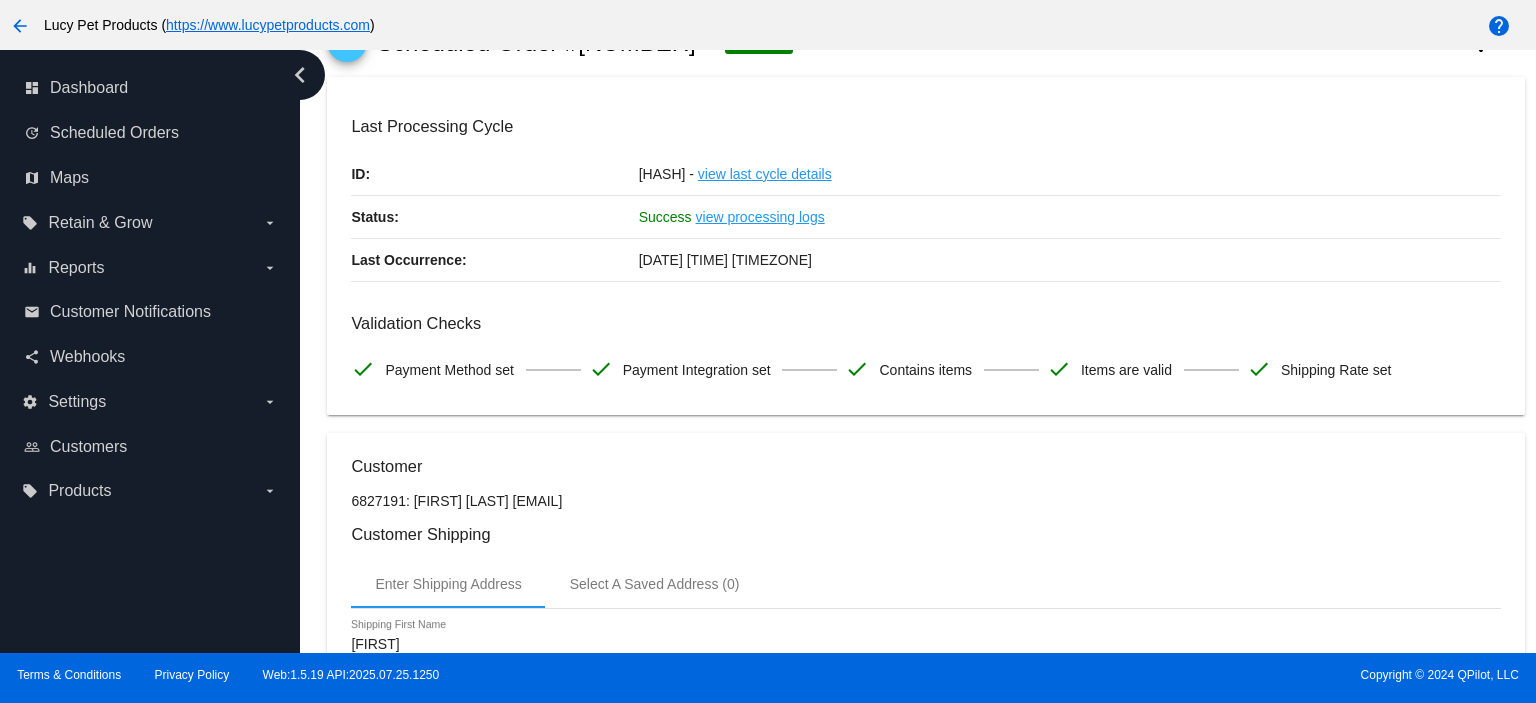 scroll, scrollTop: 0, scrollLeft: 0, axis: both 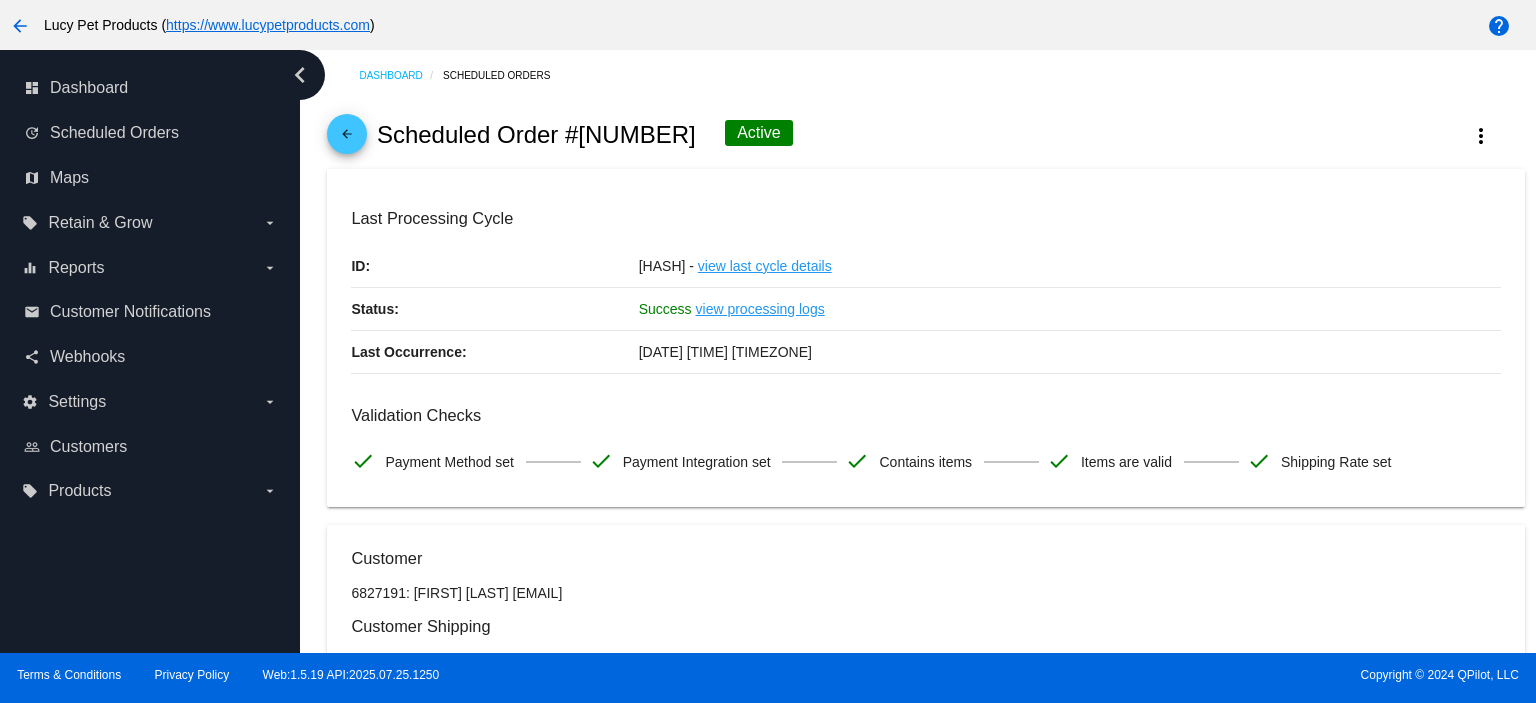 click on "arrow_back" 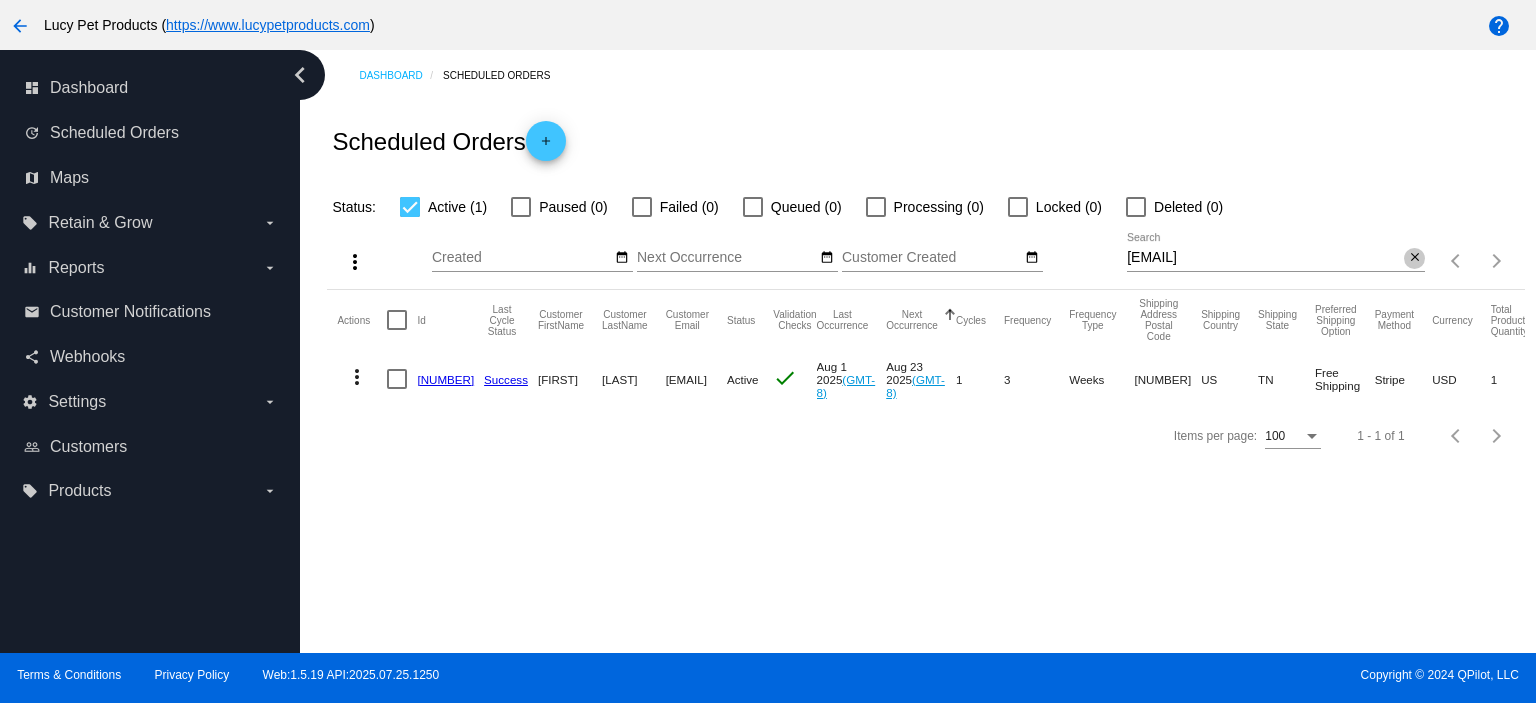 click on "close" 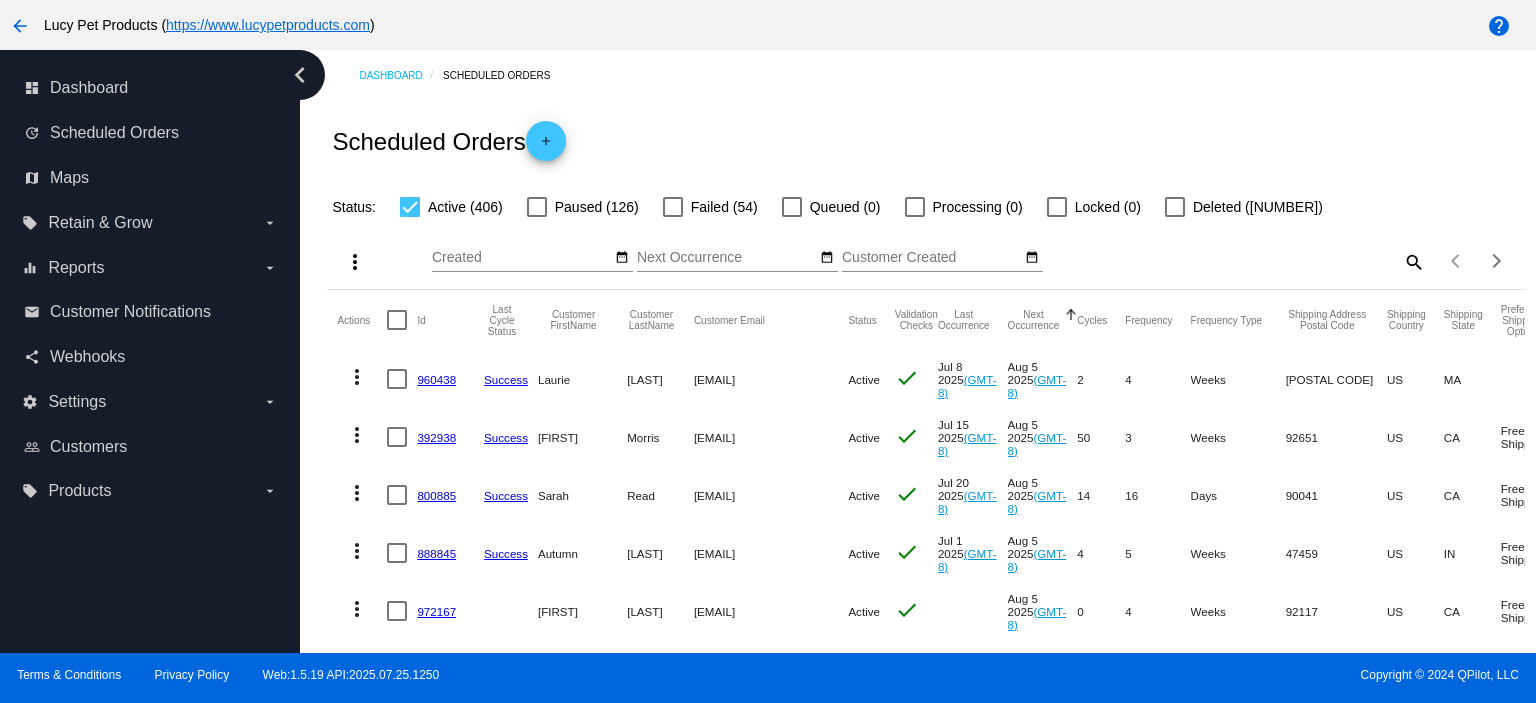 click on "960438" 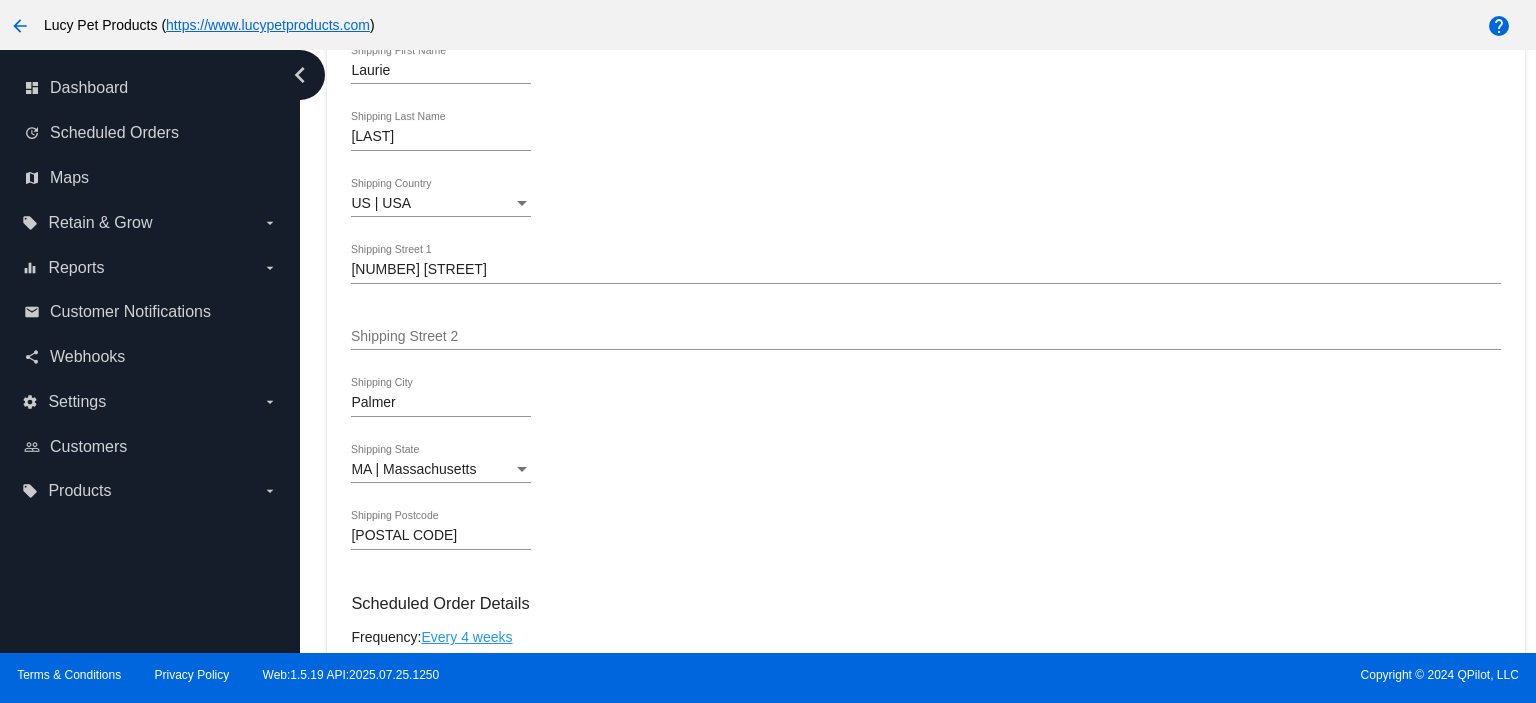 scroll, scrollTop: 0, scrollLeft: 0, axis: both 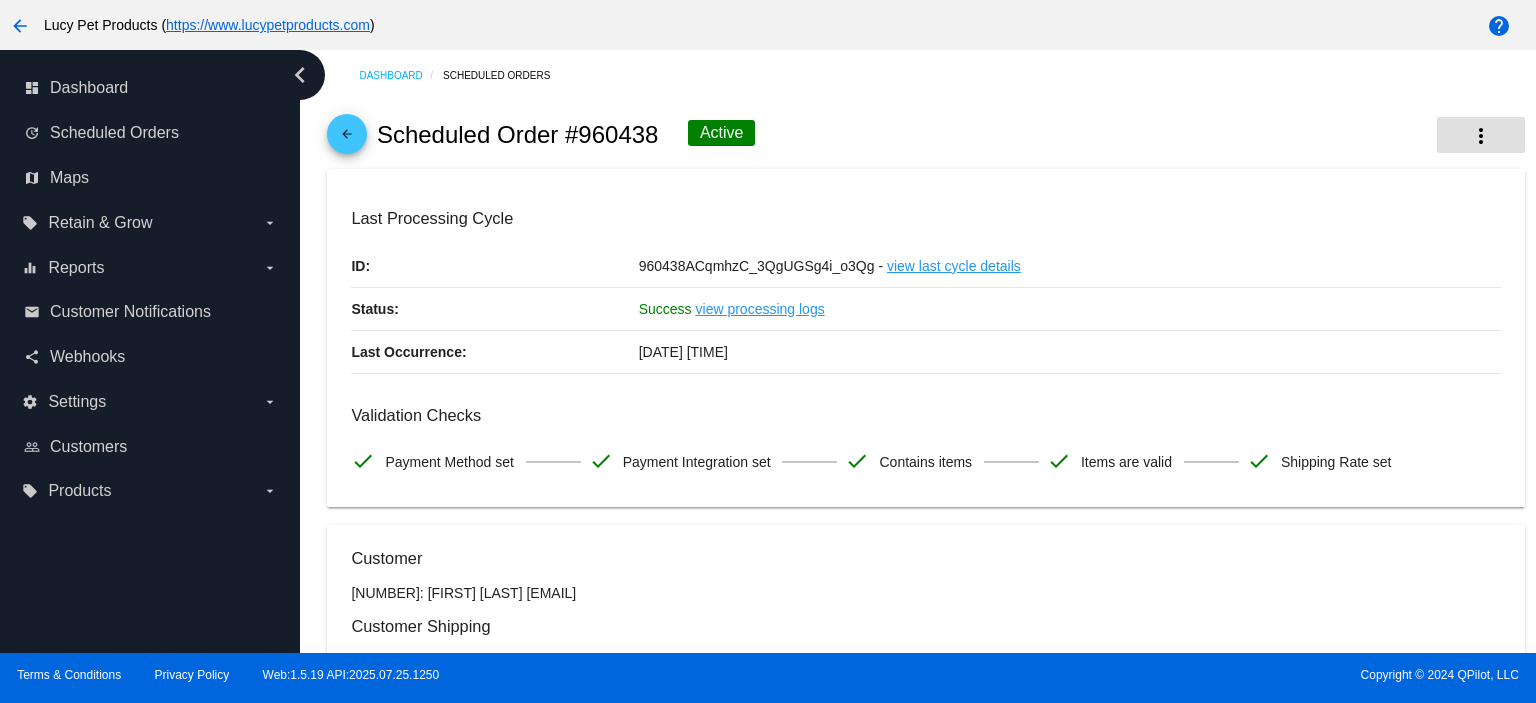 click on "more_vert" 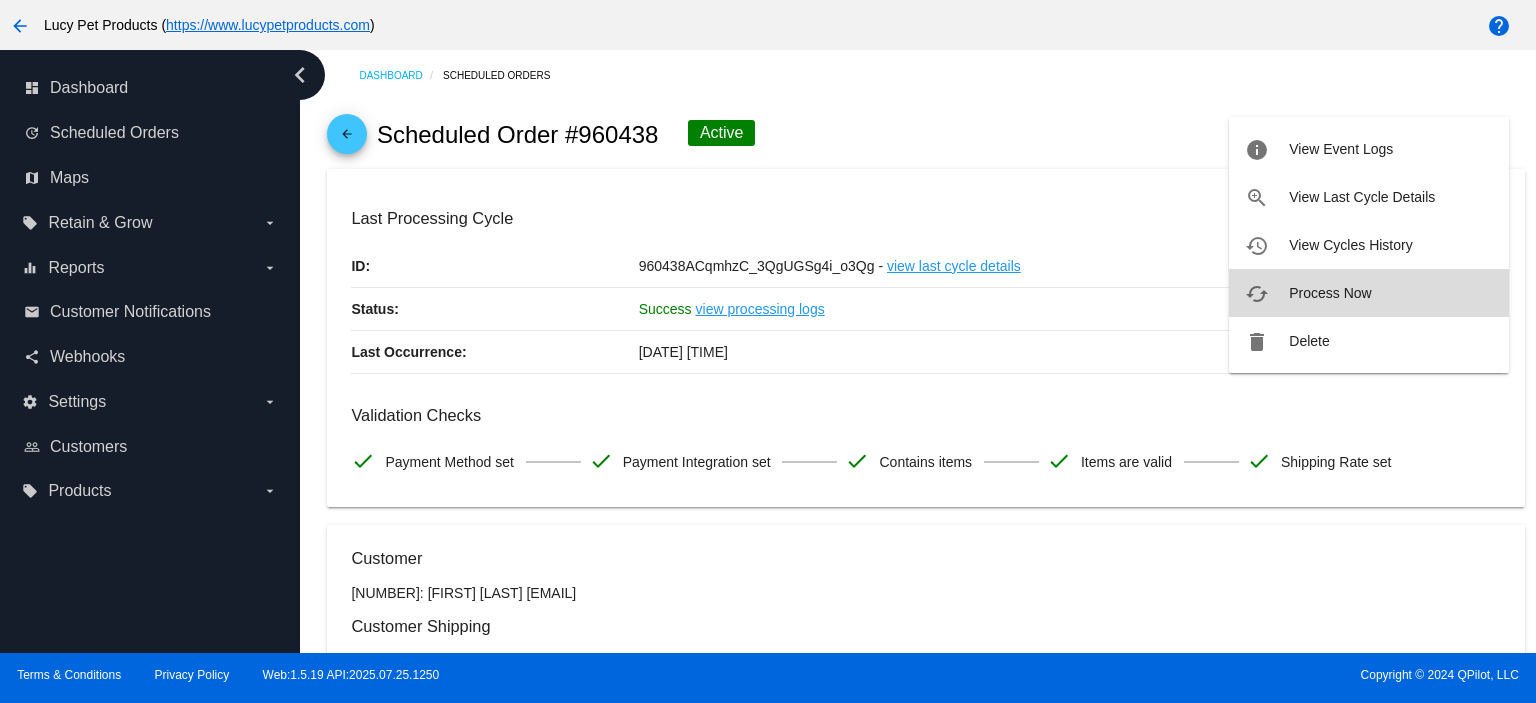 click on "Process Now" at bounding box center [1330, 293] 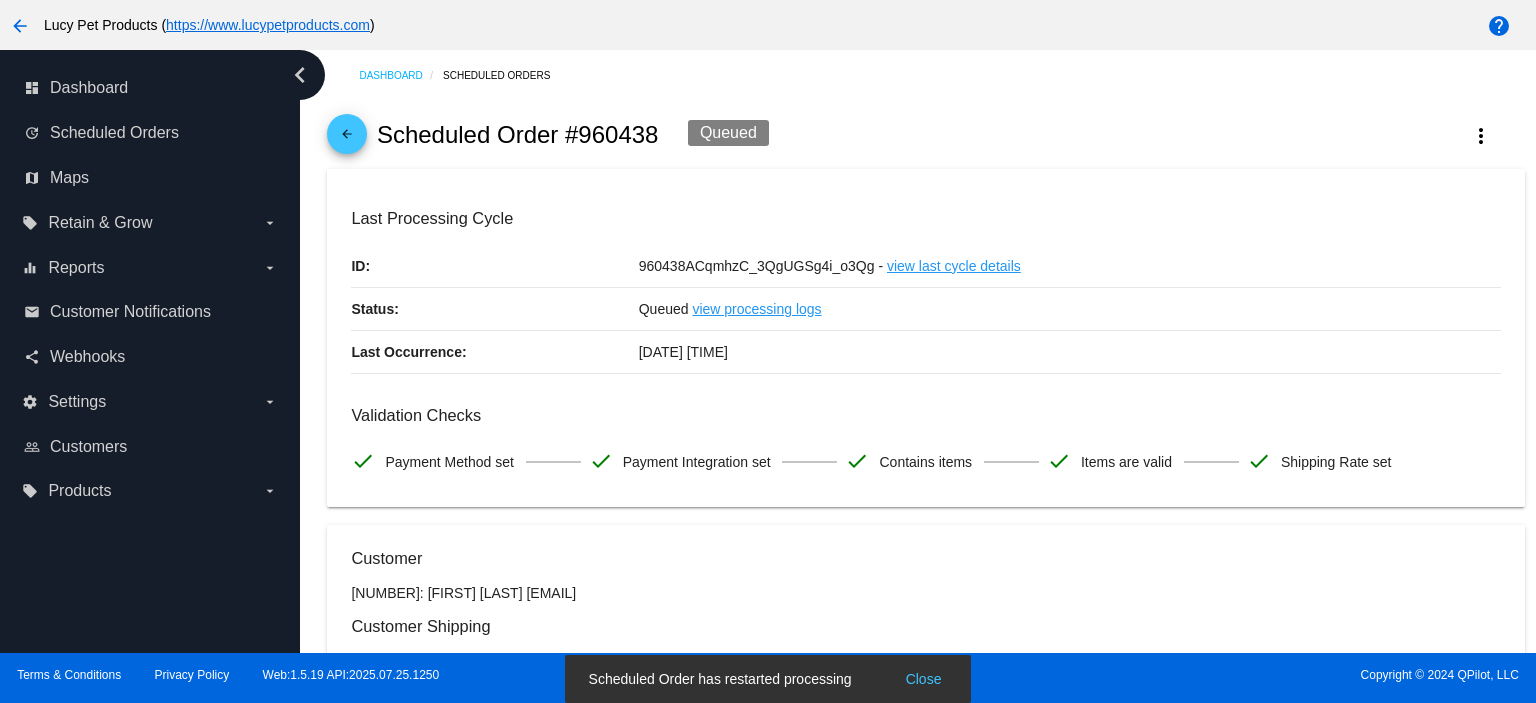 click on "arrow_back" 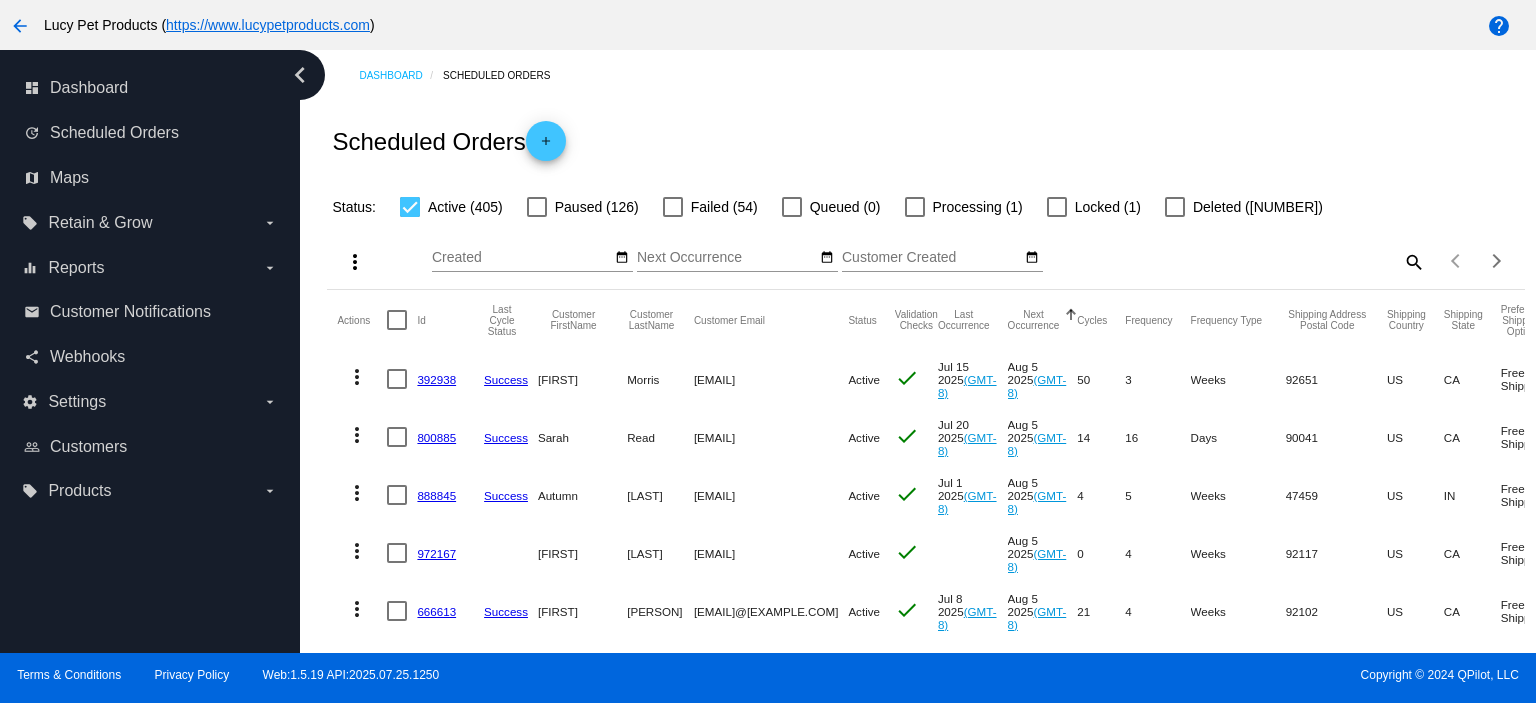 click on "392938" 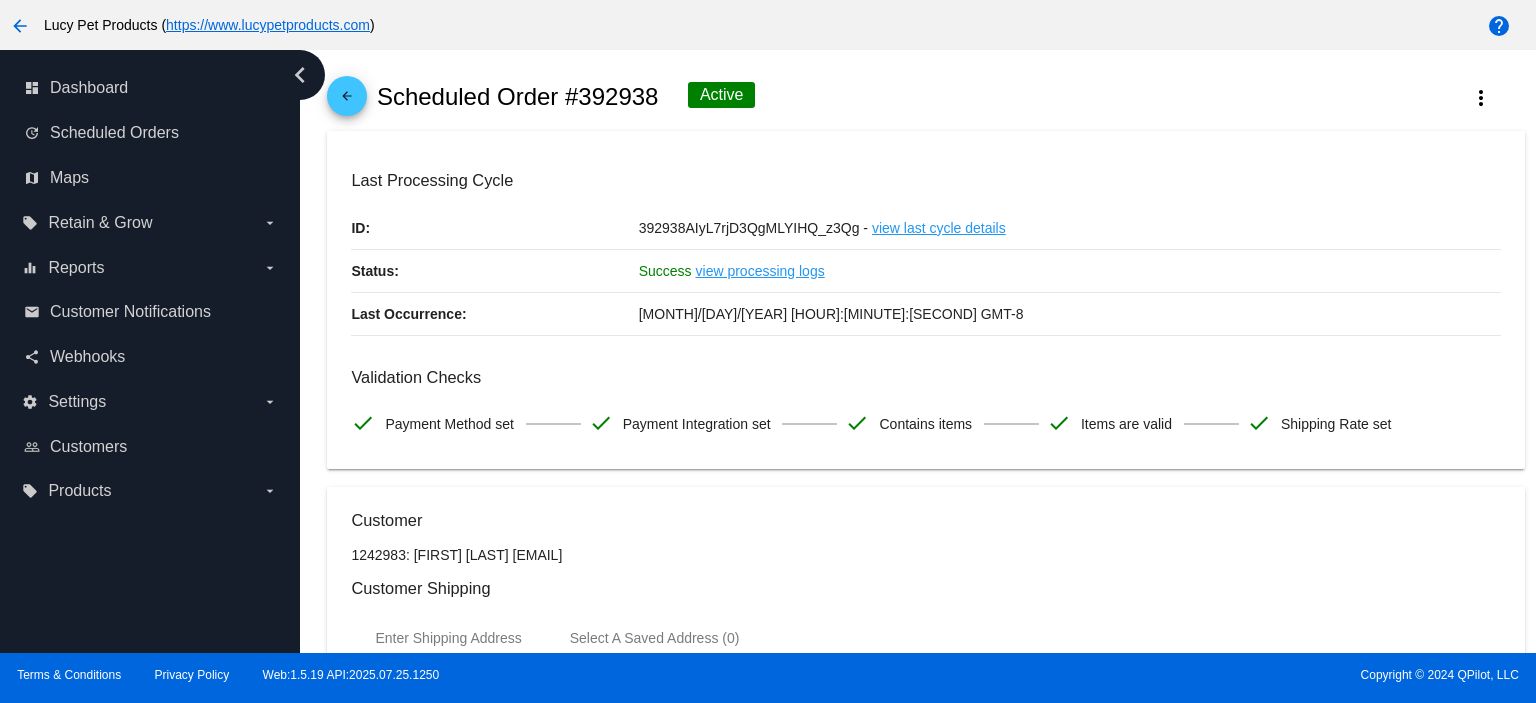 scroll, scrollTop: 0, scrollLeft: 0, axis: both 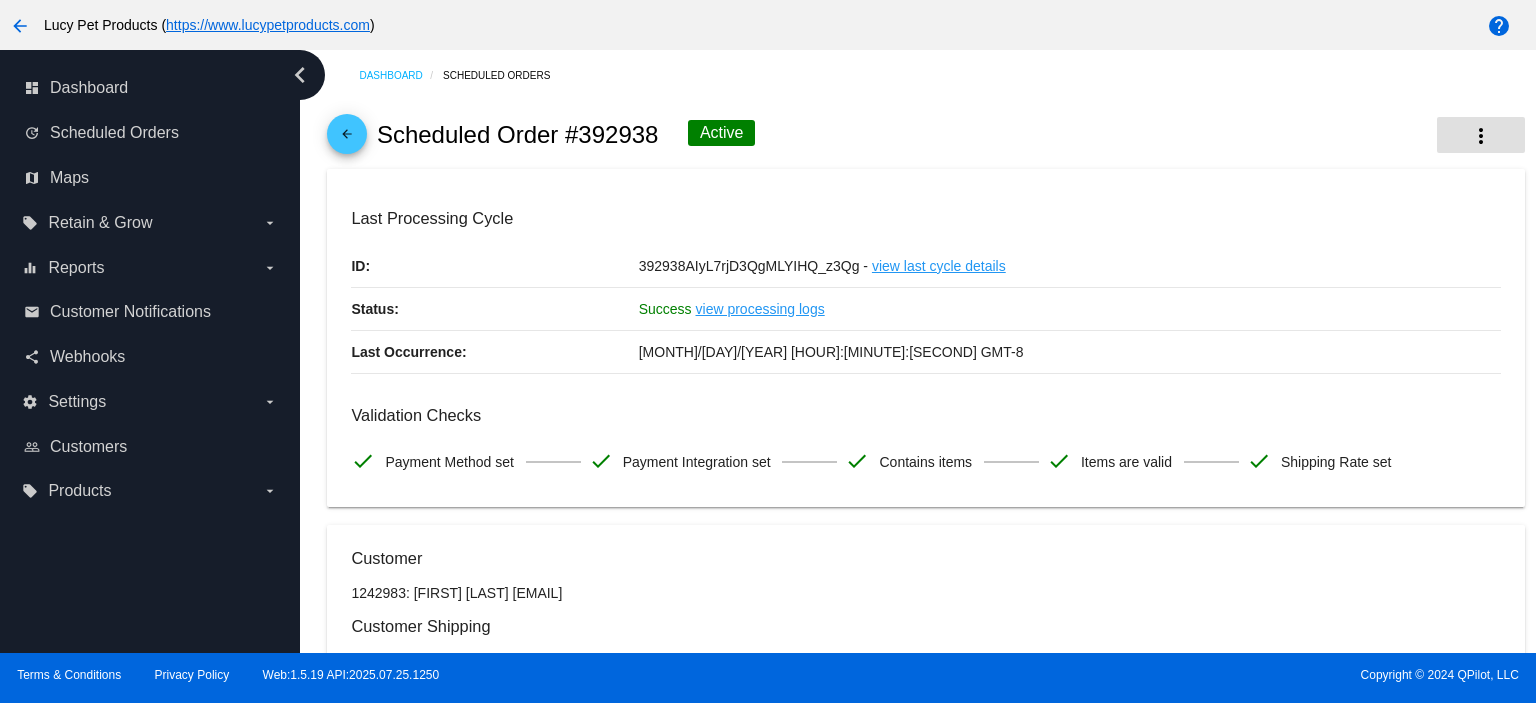 click on "more_vert" 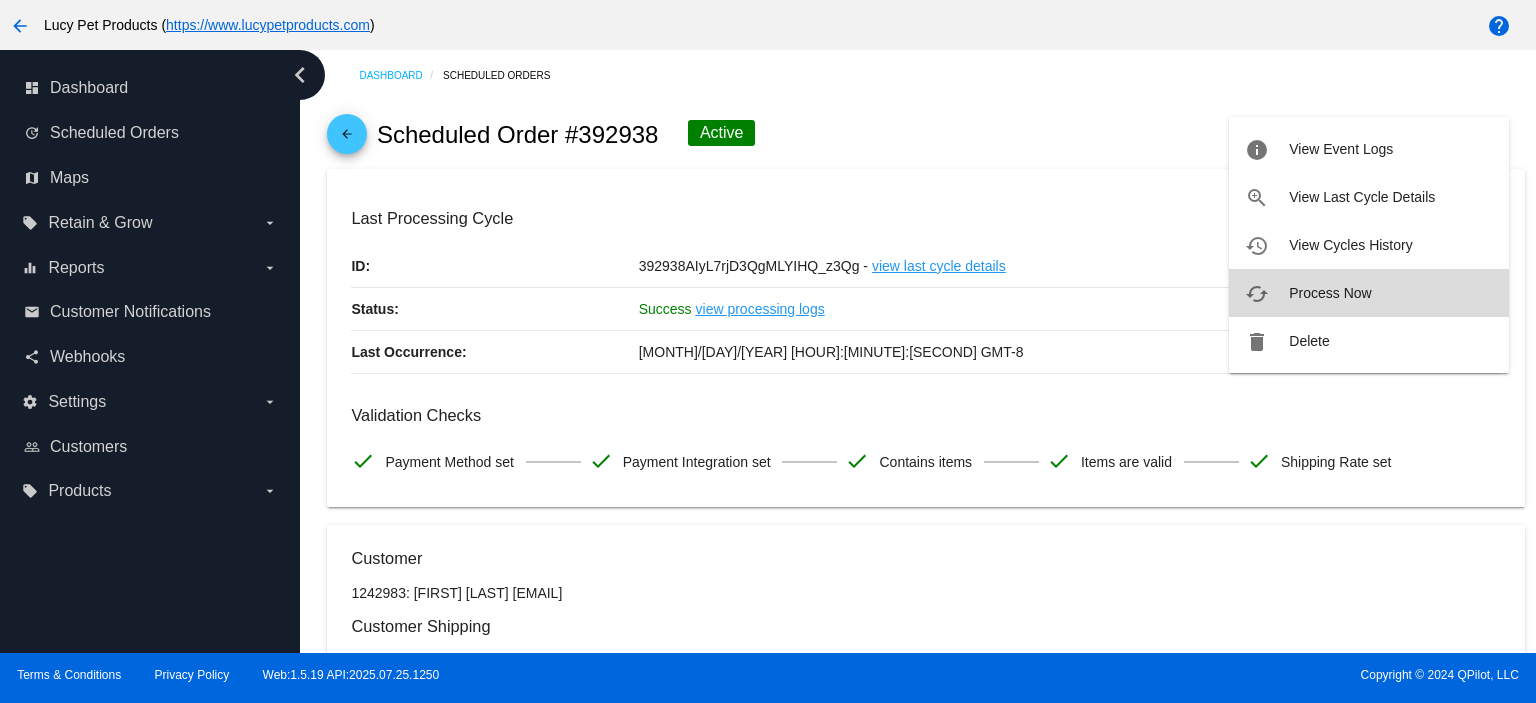 click on "cached
Process Now" at bounding box center (1369, 293) 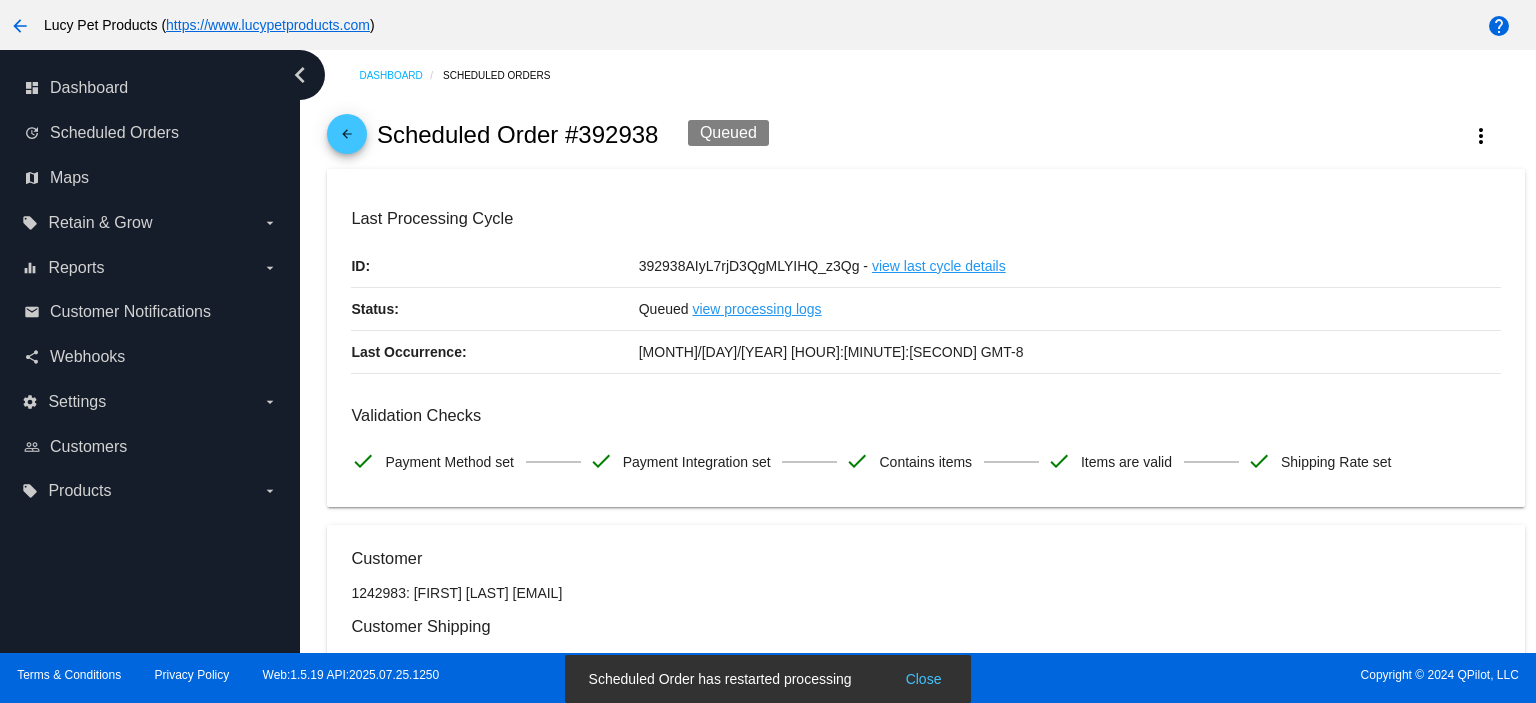 click on "arrow_back" 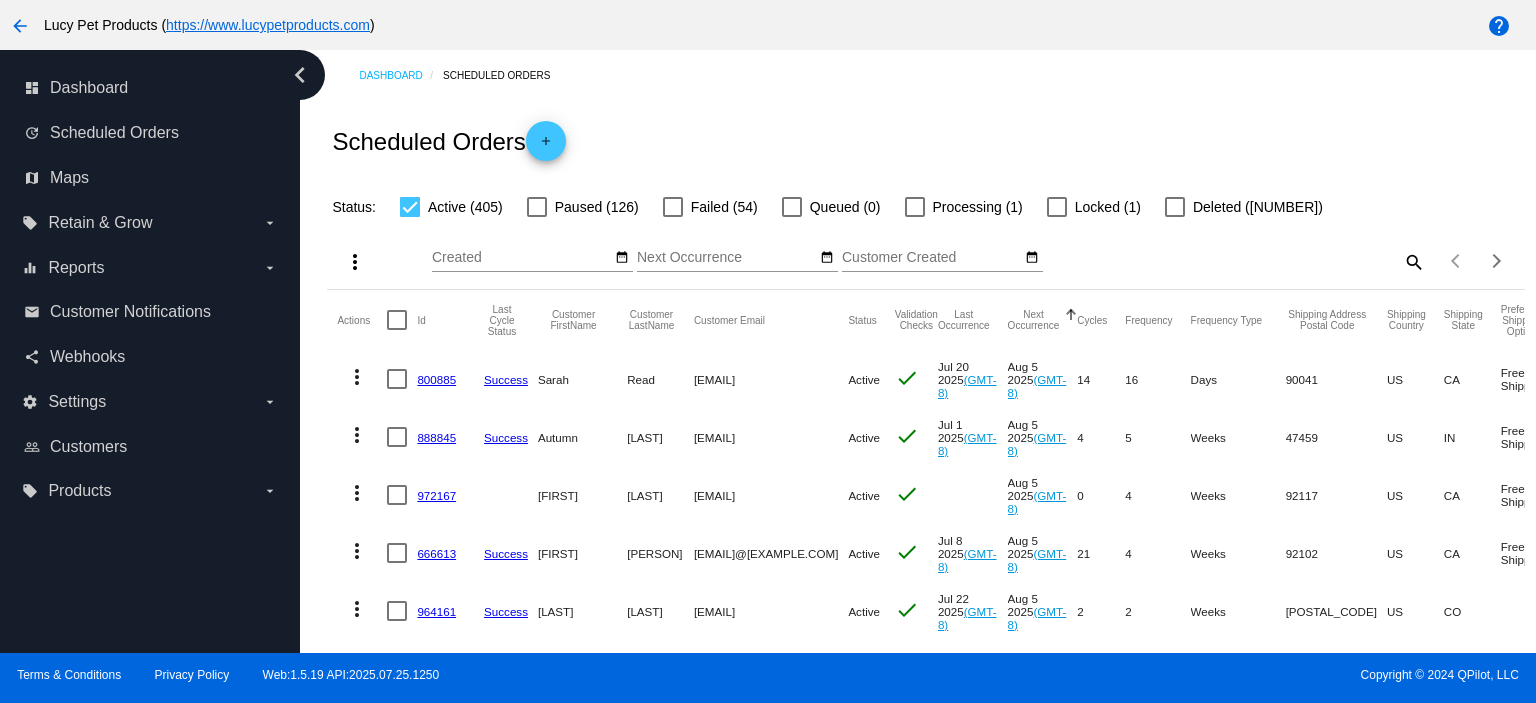 click on "800885" 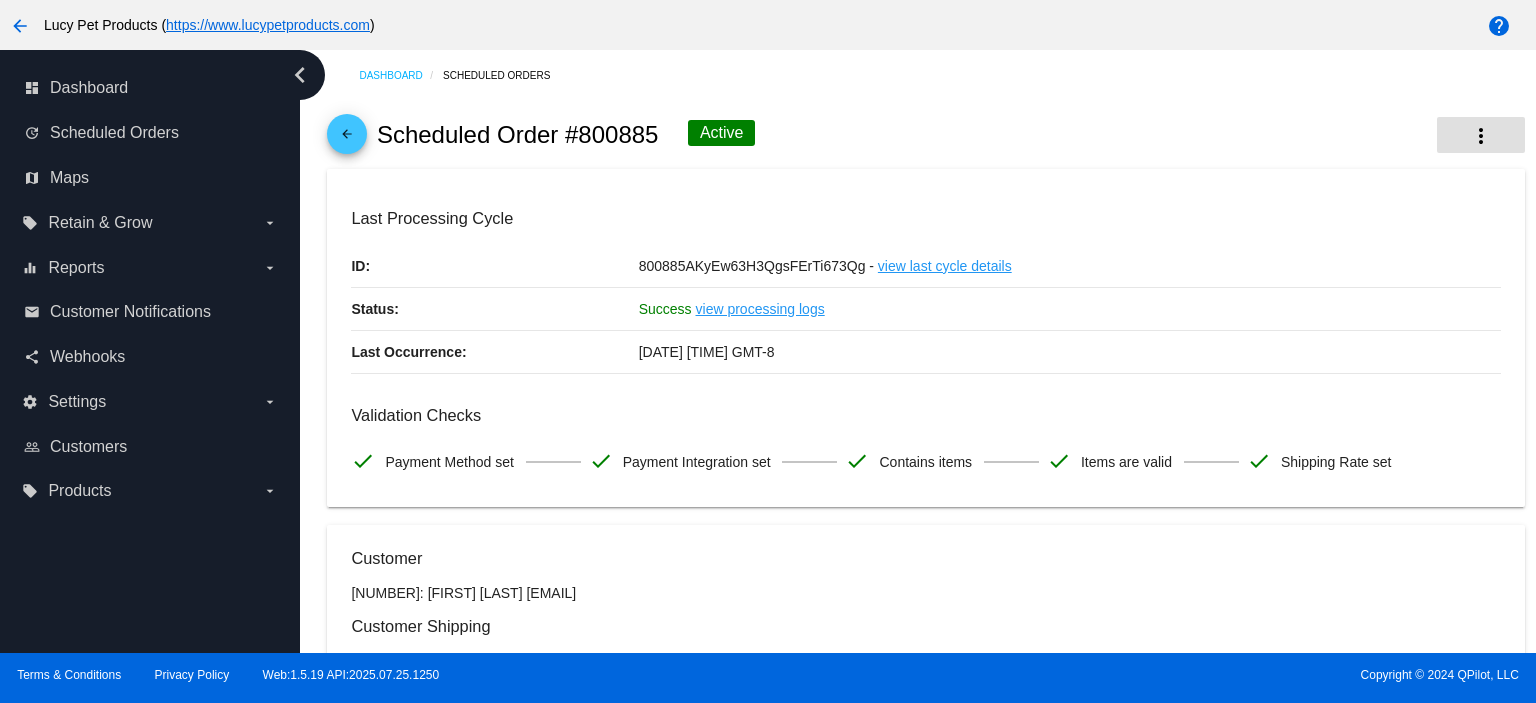 click on "more_vert" 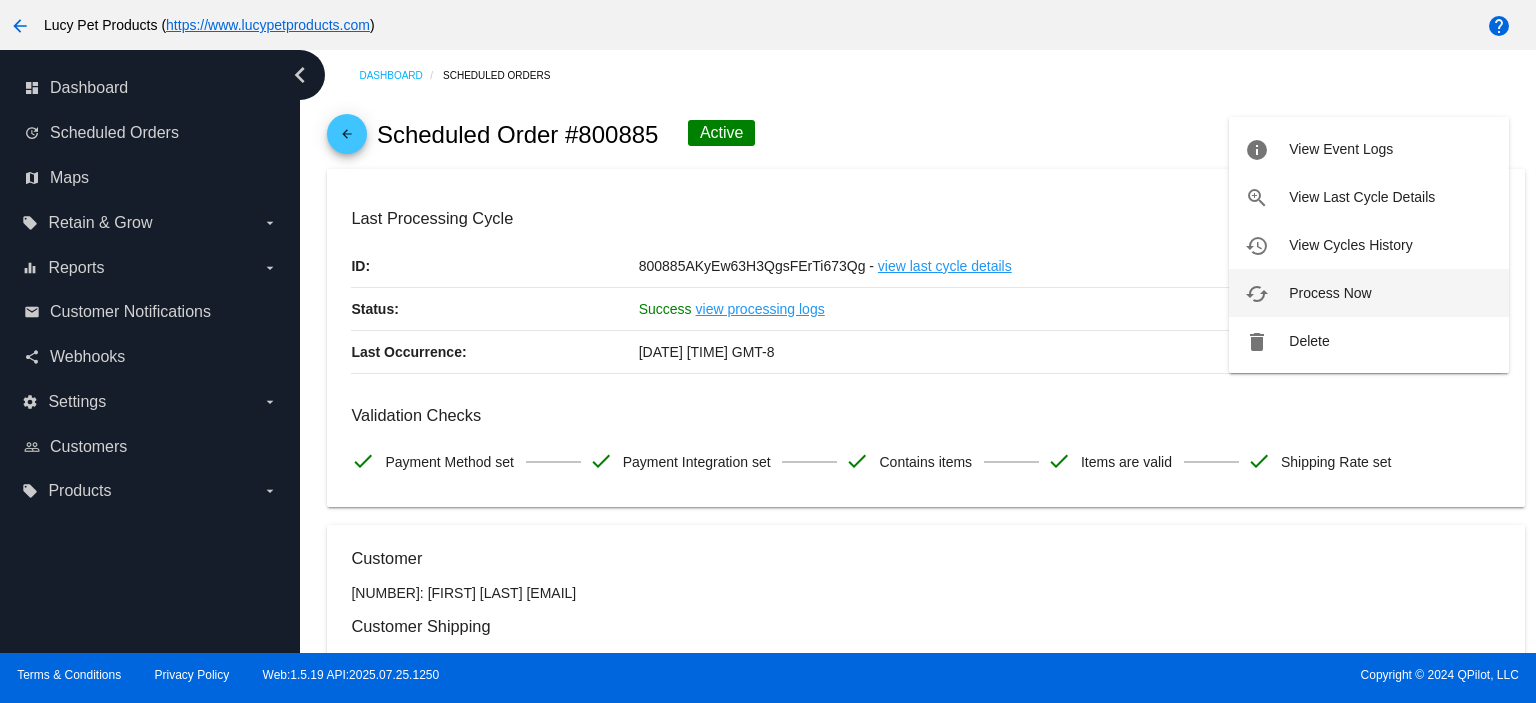 click on "Process Now" at bounding box center (1330, 293) 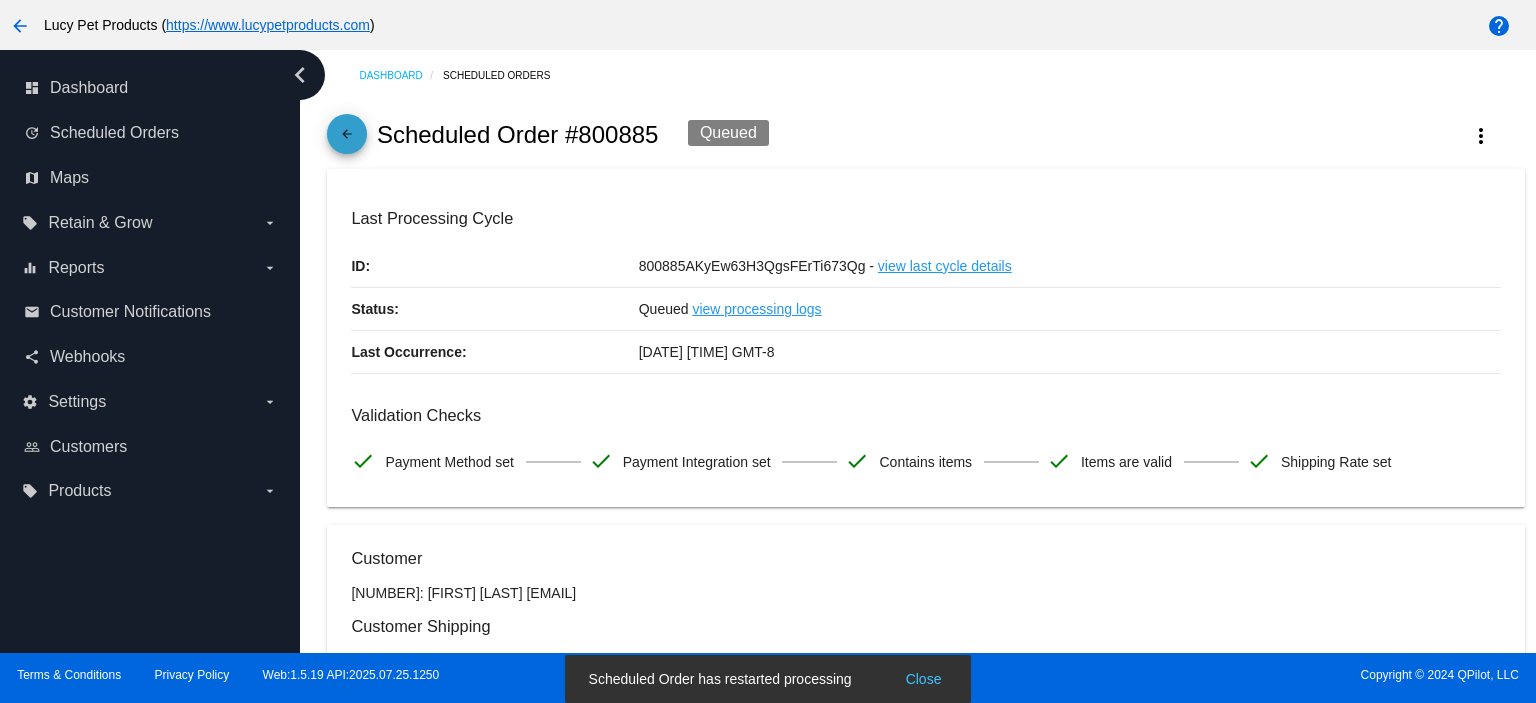 click on "arrow_back" 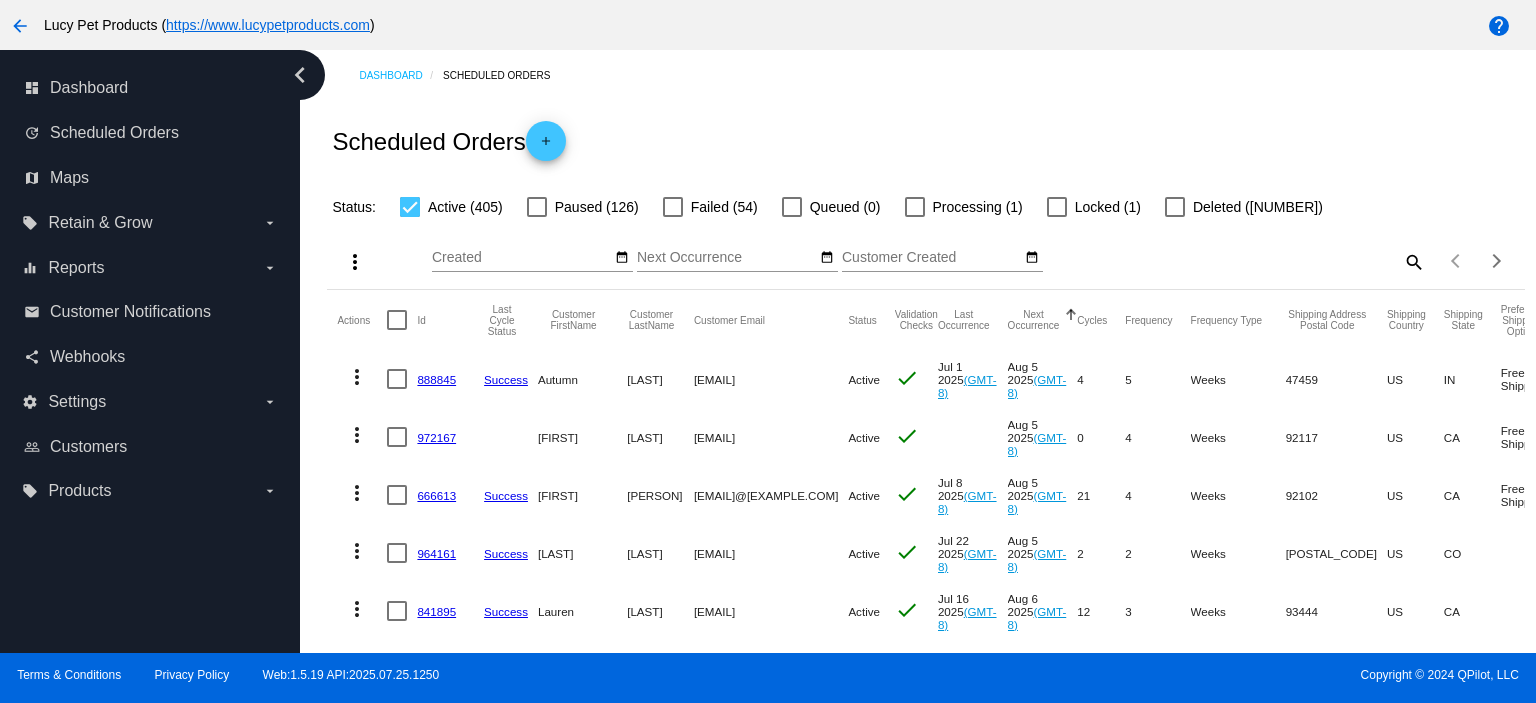 click on "888845" 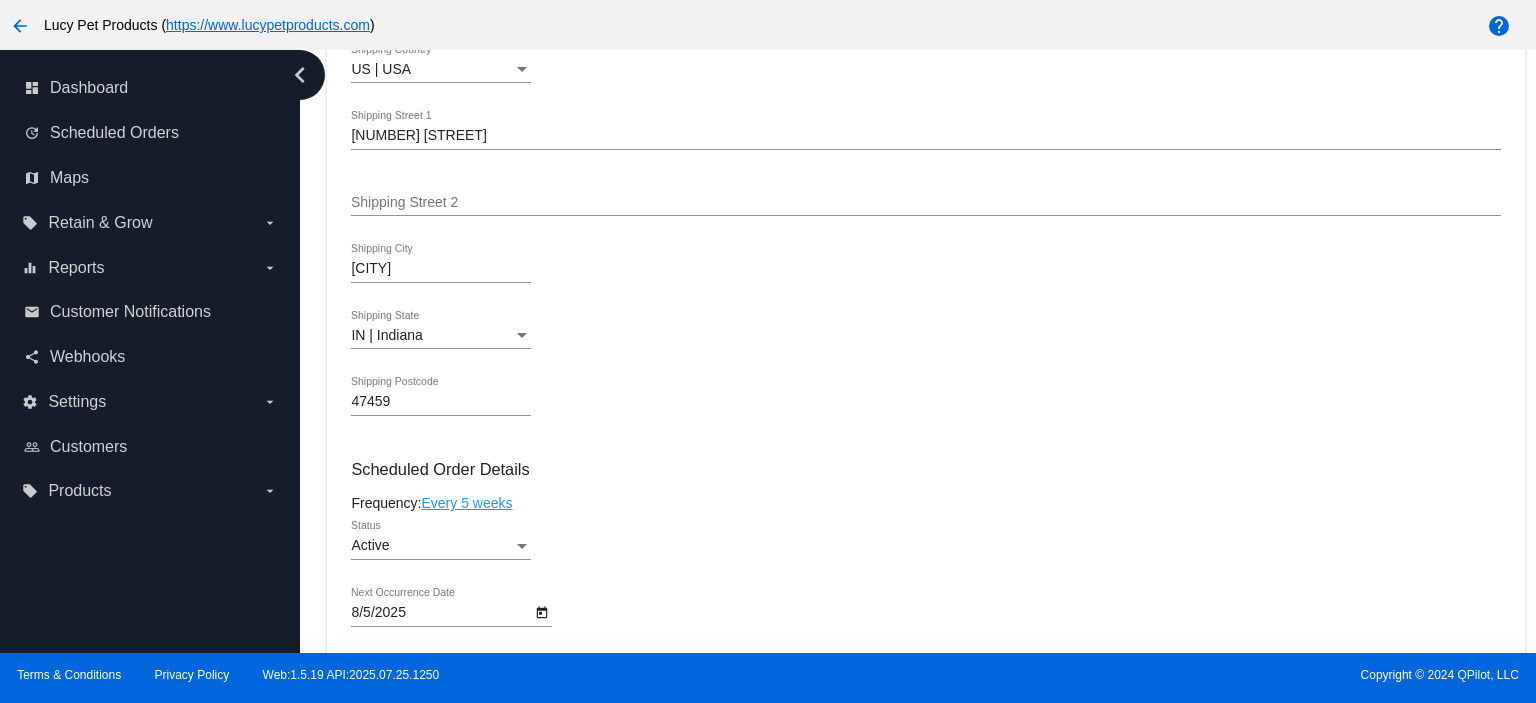 scroll, scrollTop: 0, scrollLeft: 0, axis: both 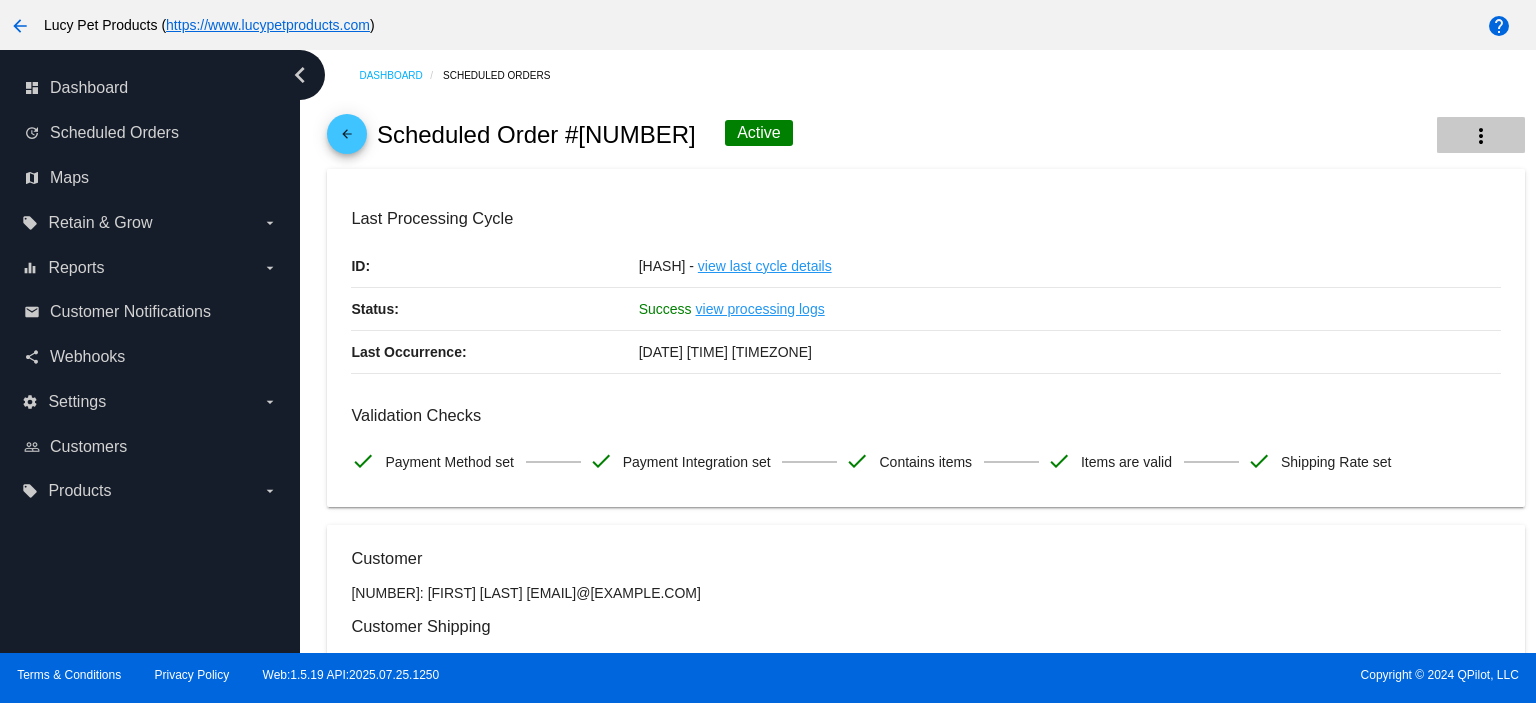 click on "more_vert" 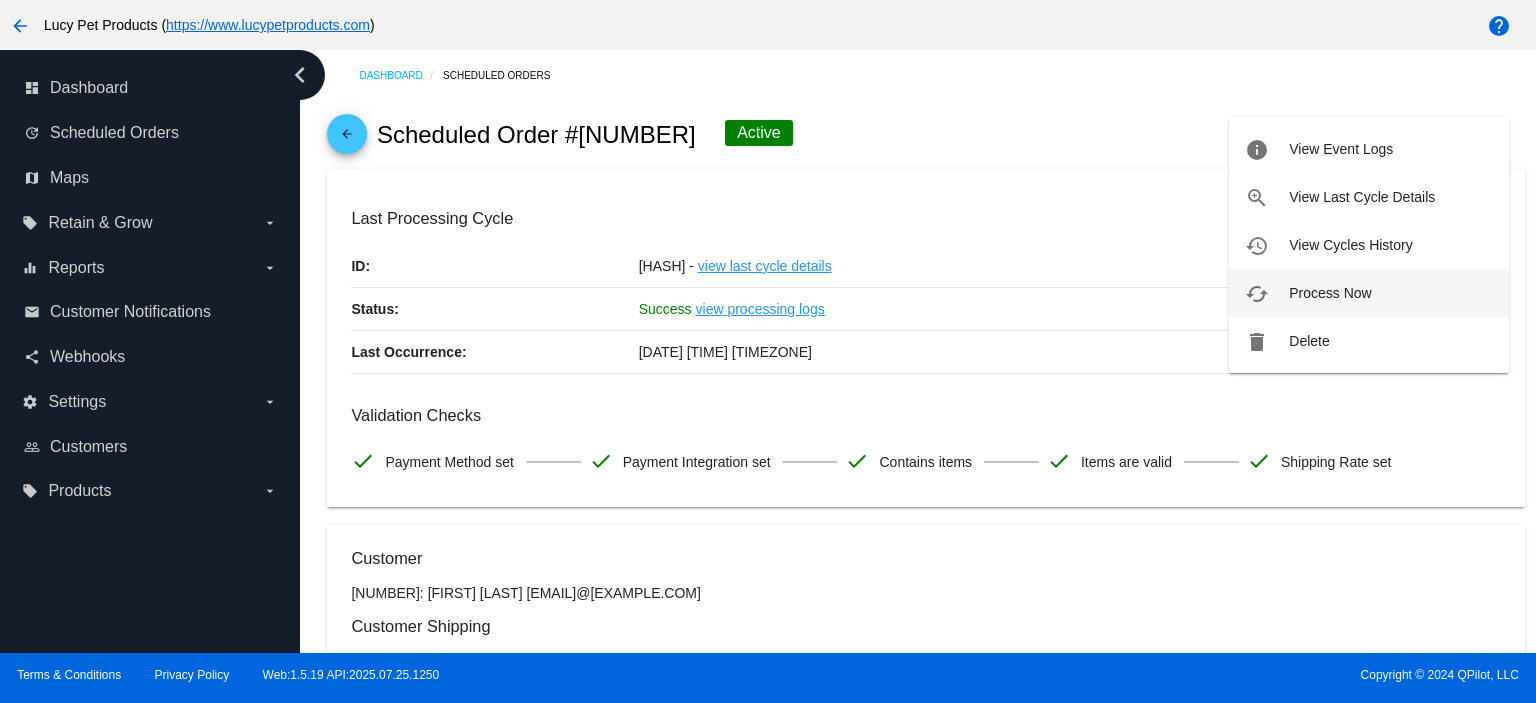 click on "Process Now" at bounding box center (1330, 293) 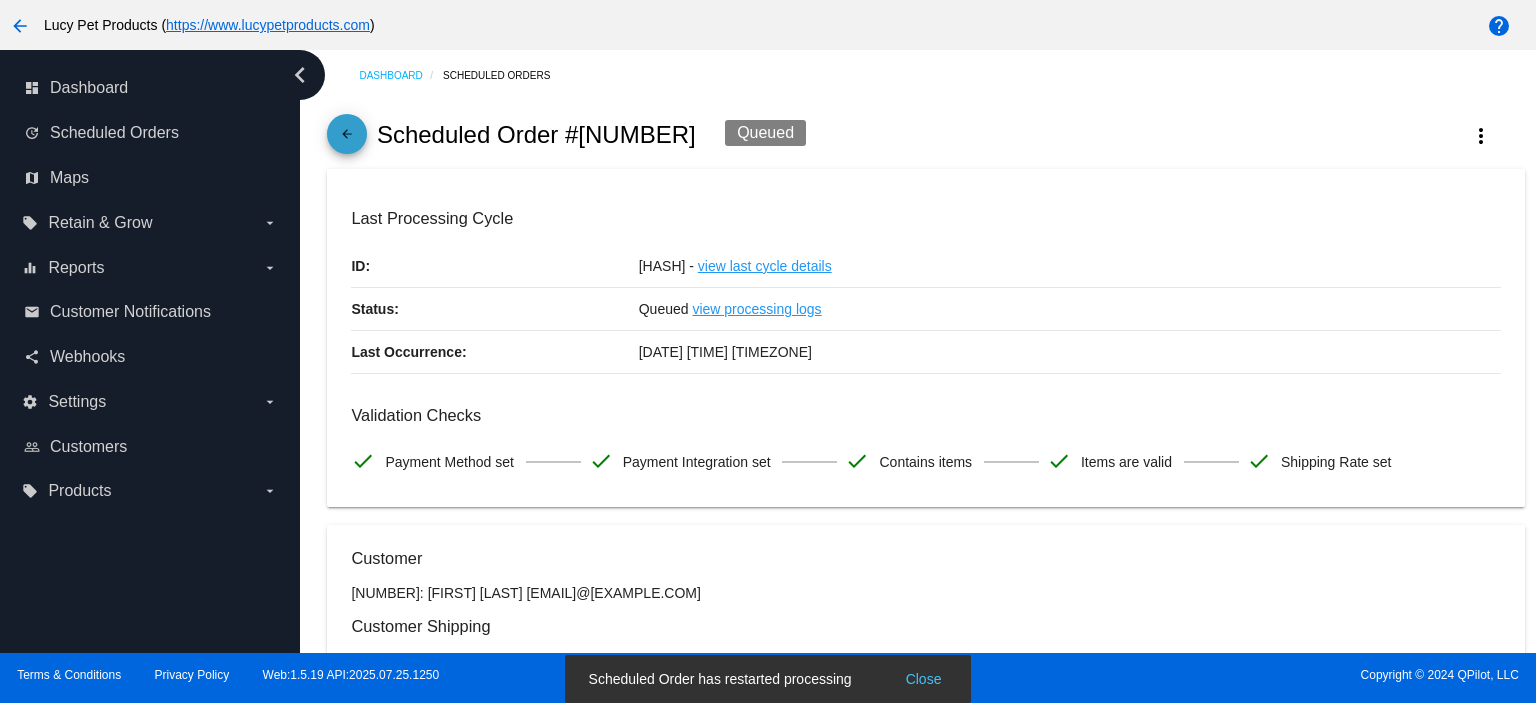 click on "arrow_back" 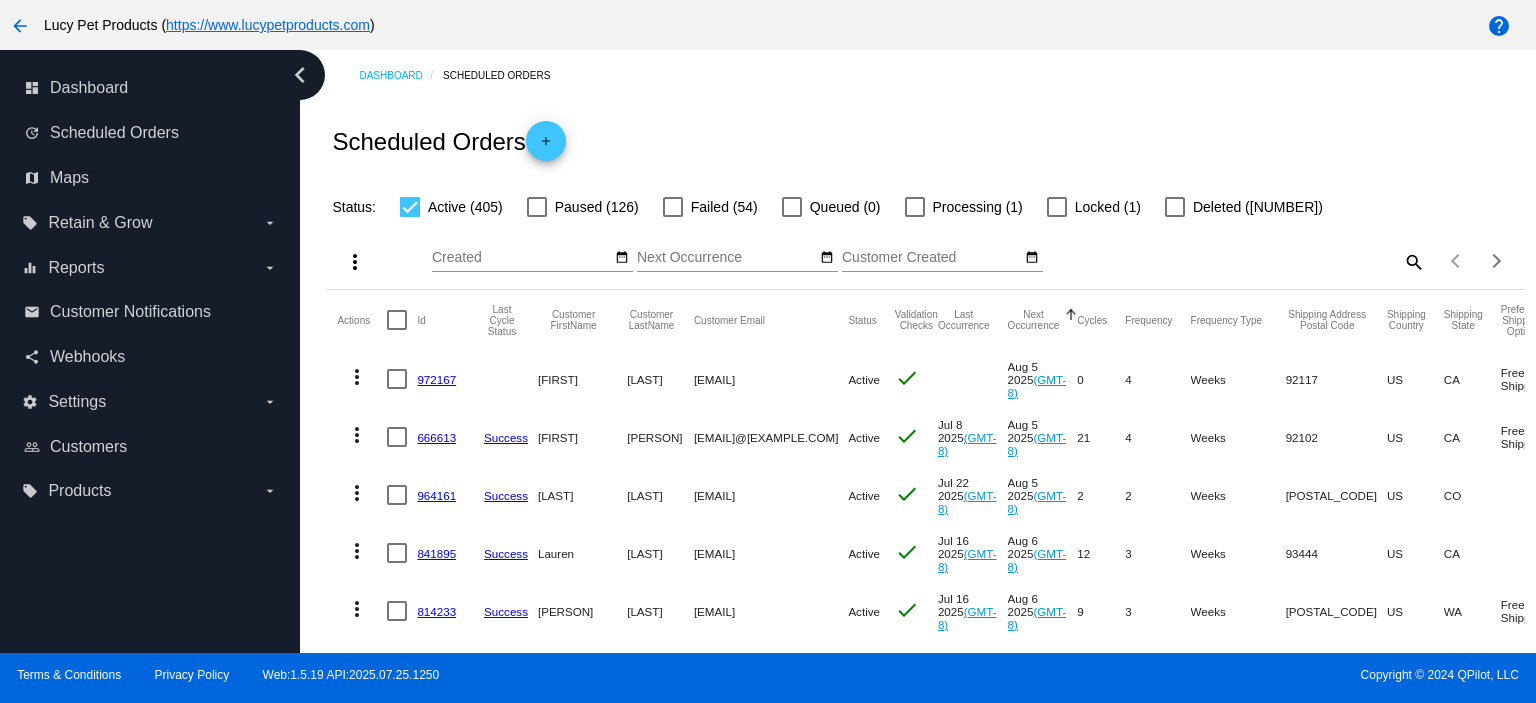 click on "972167" 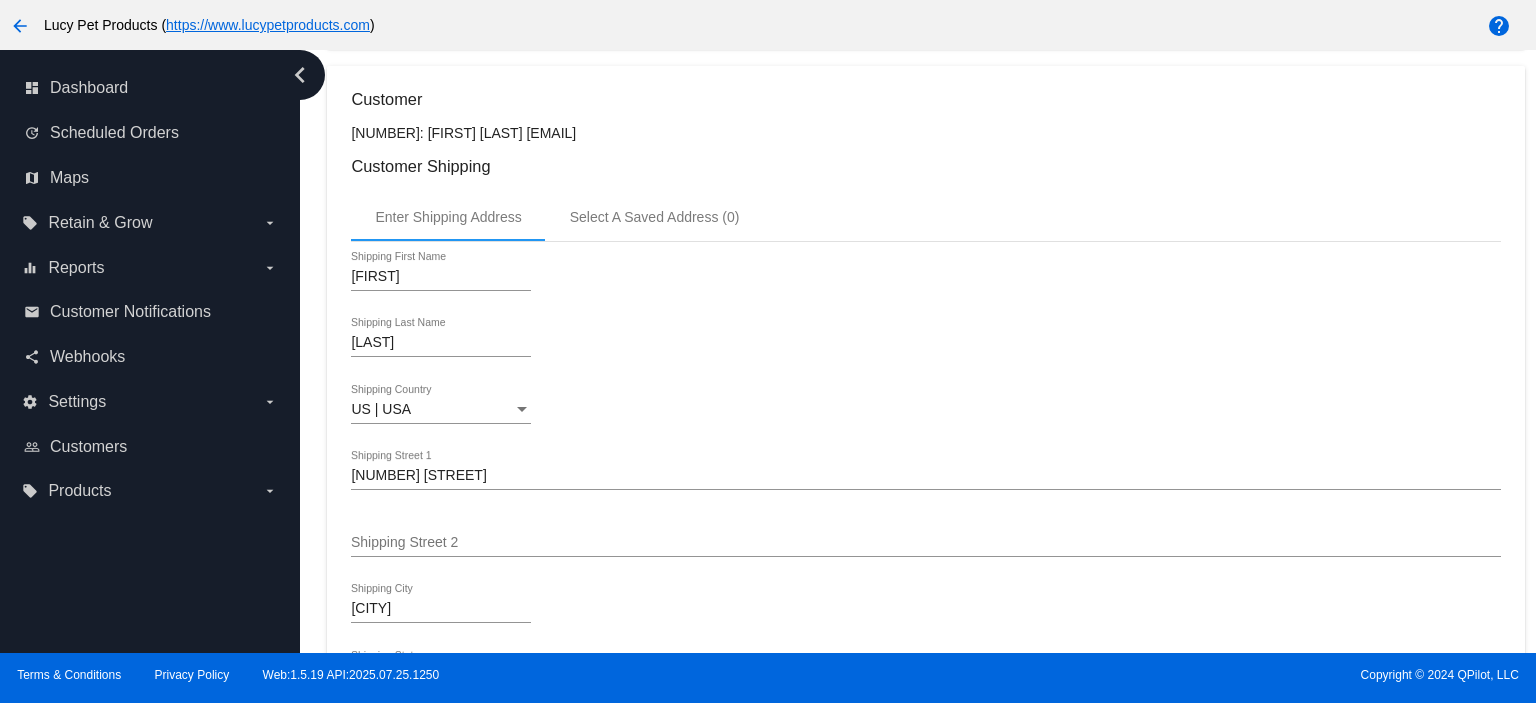scroll, scrollTop: 266, scrollLeft: 0, axis: vertical 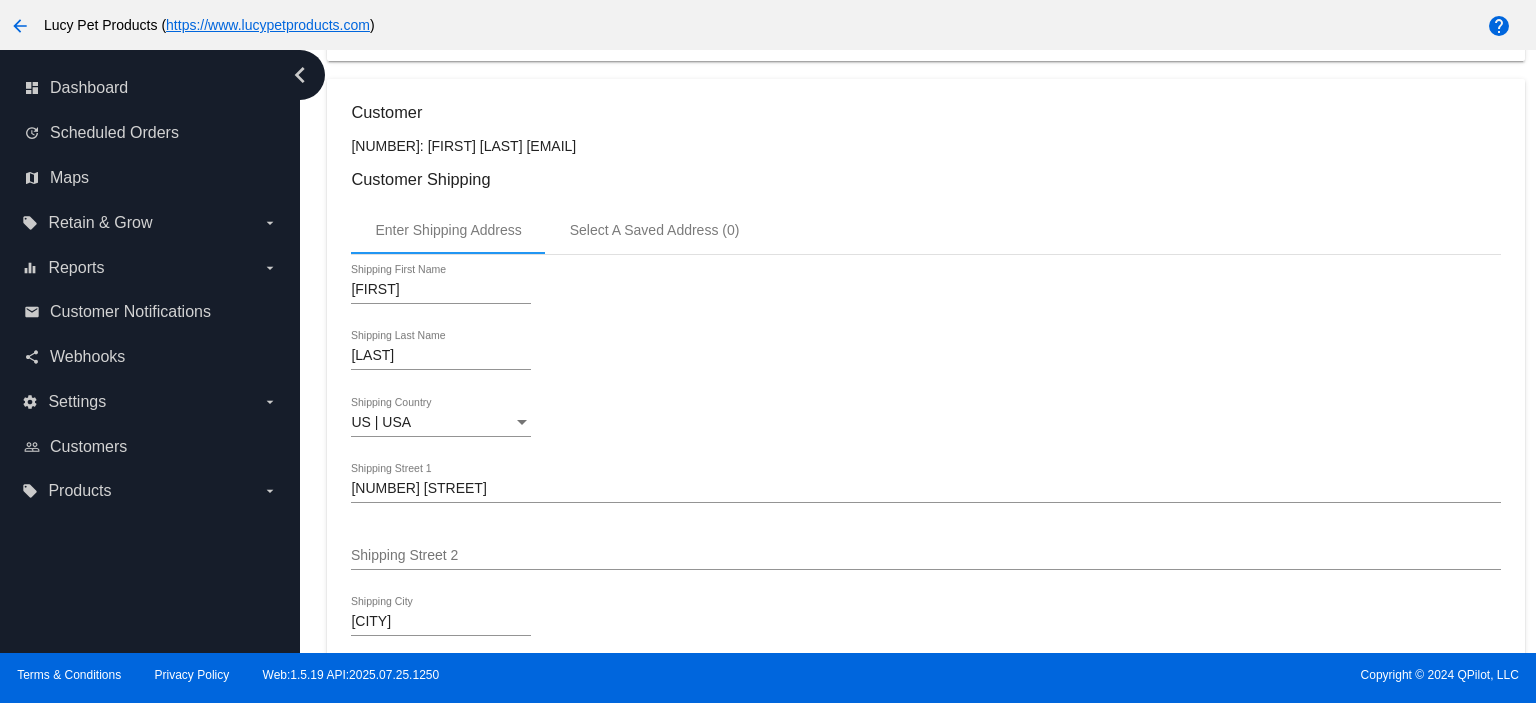 drag, startPoint x: 470, startPoint y: 141, endPoint x: 603, endPoint y: 146, distance: 133.09395 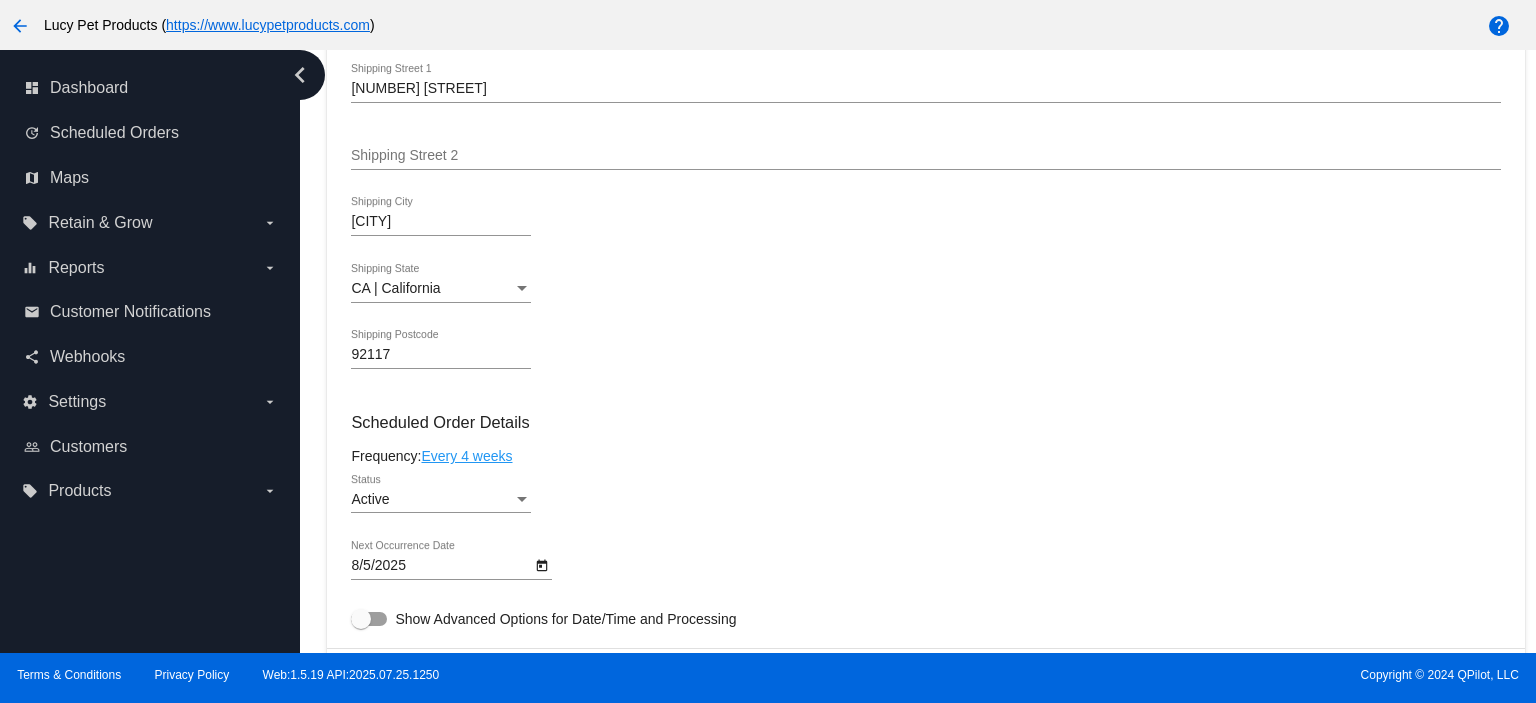 scroll, scrollTop: 1066, scrollLeft: 0, axis: vertical 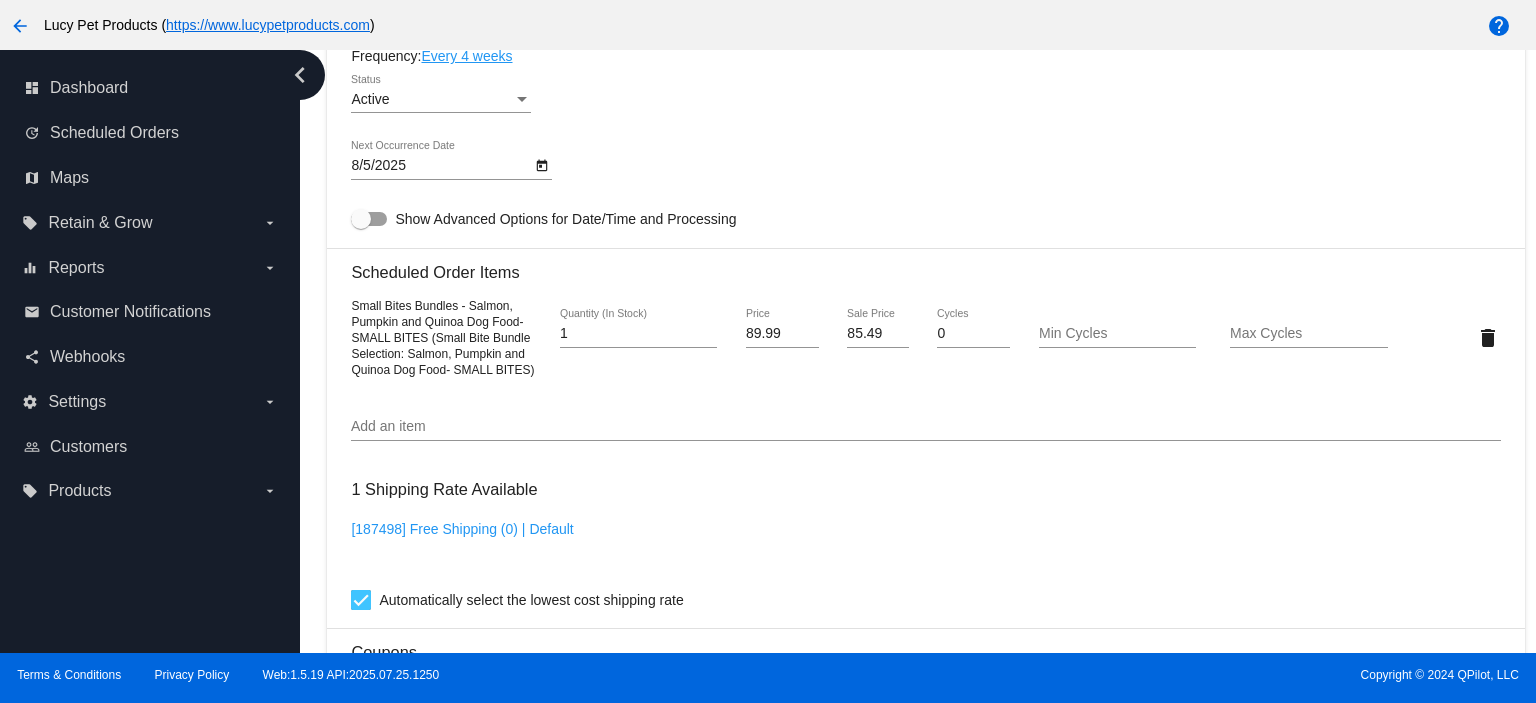 click at bounding box center [369, 219] 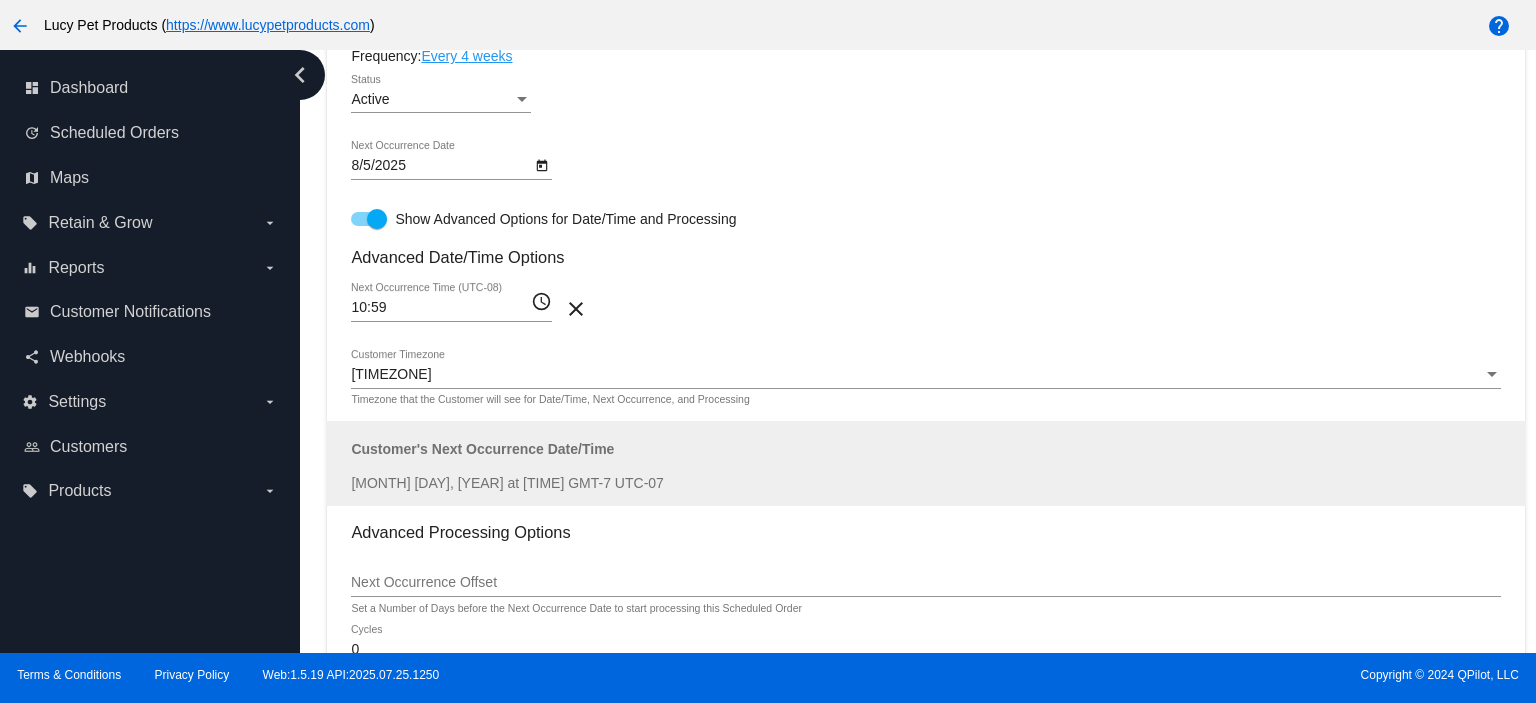 click on "Show Advanced Options for Date/Time and Processing" at bounding box center [543, 219] 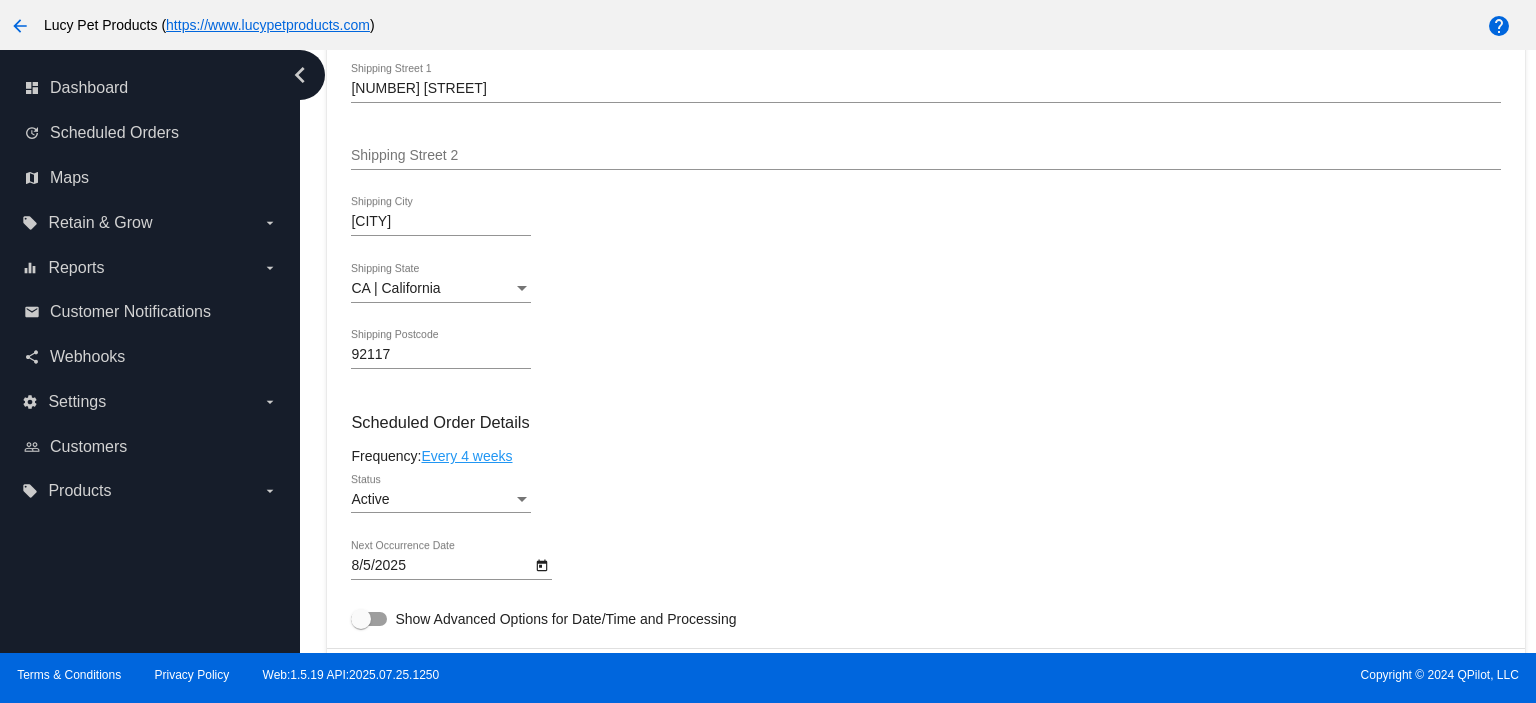 scroll, scrollTop: 800, scrollLeft: 0, axis: vertical 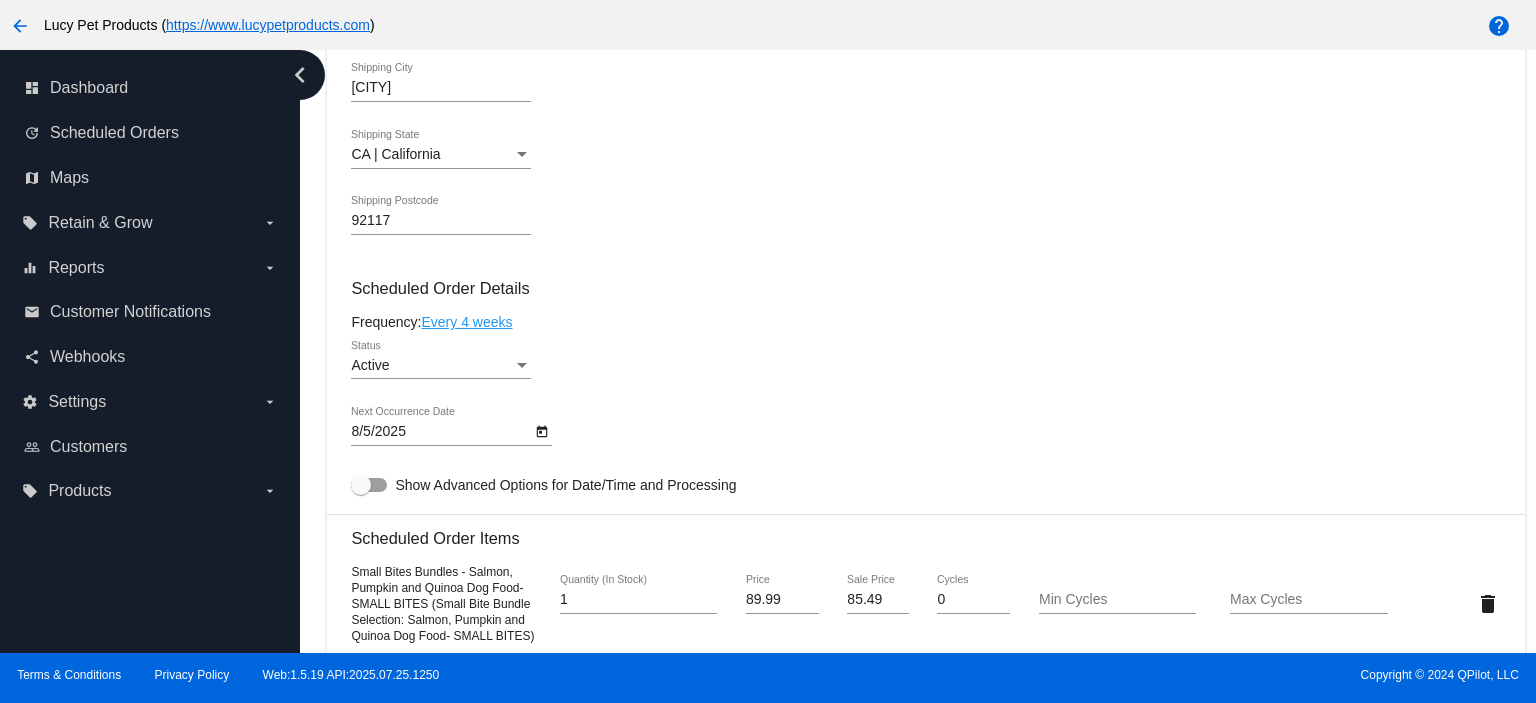 click on "Active" at bounding box center (432, 366) 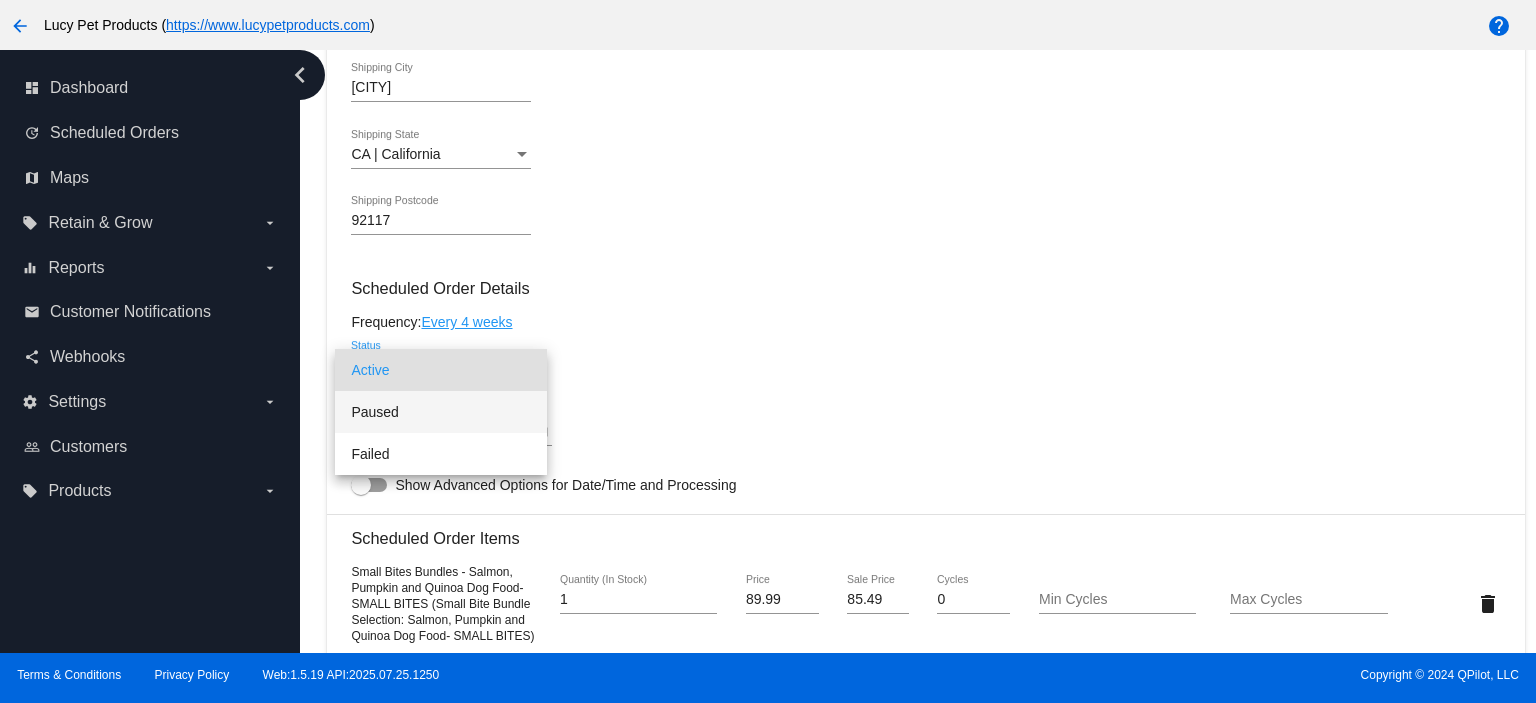 click on "Paused" at bounding box center [441, 412] 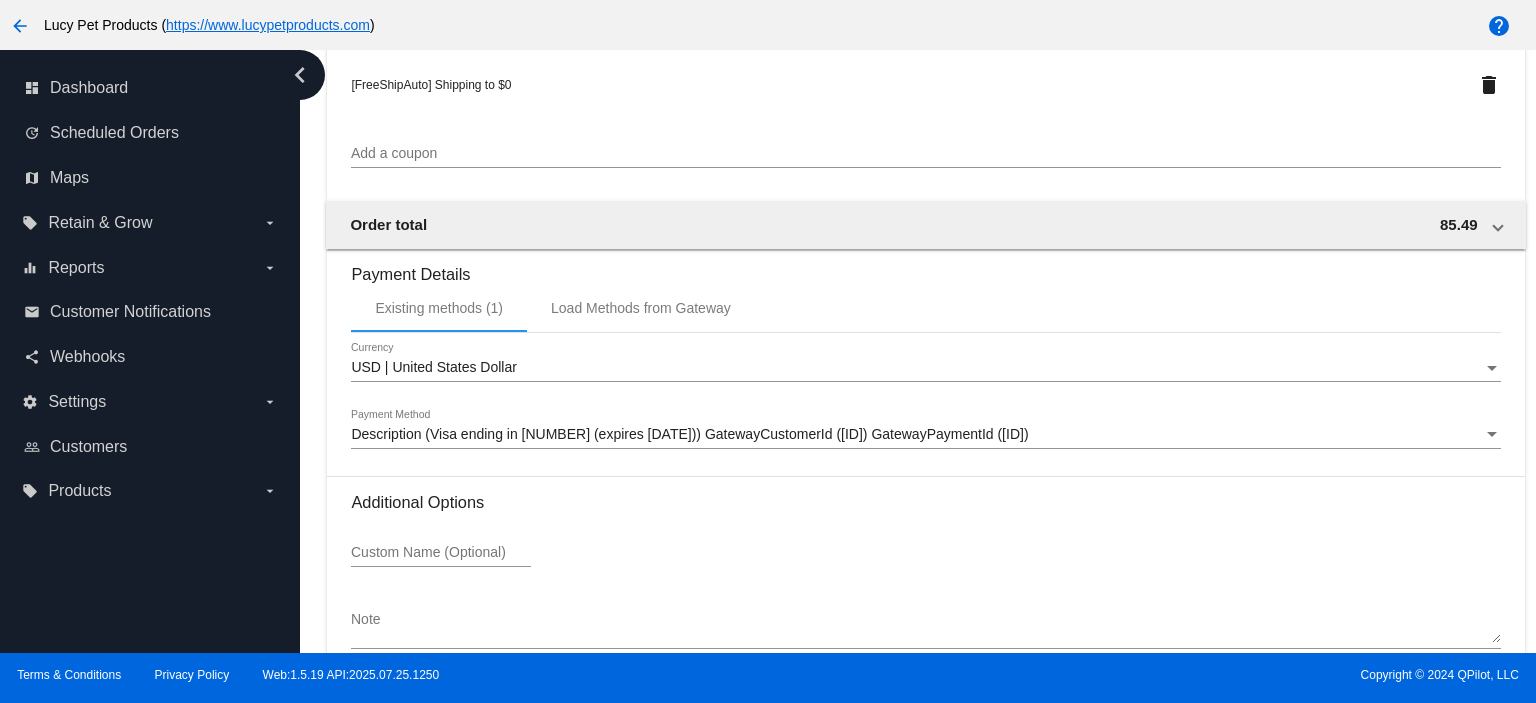 scroll, scrollTop: 1794, scrollLeft: 0, axis: vertical 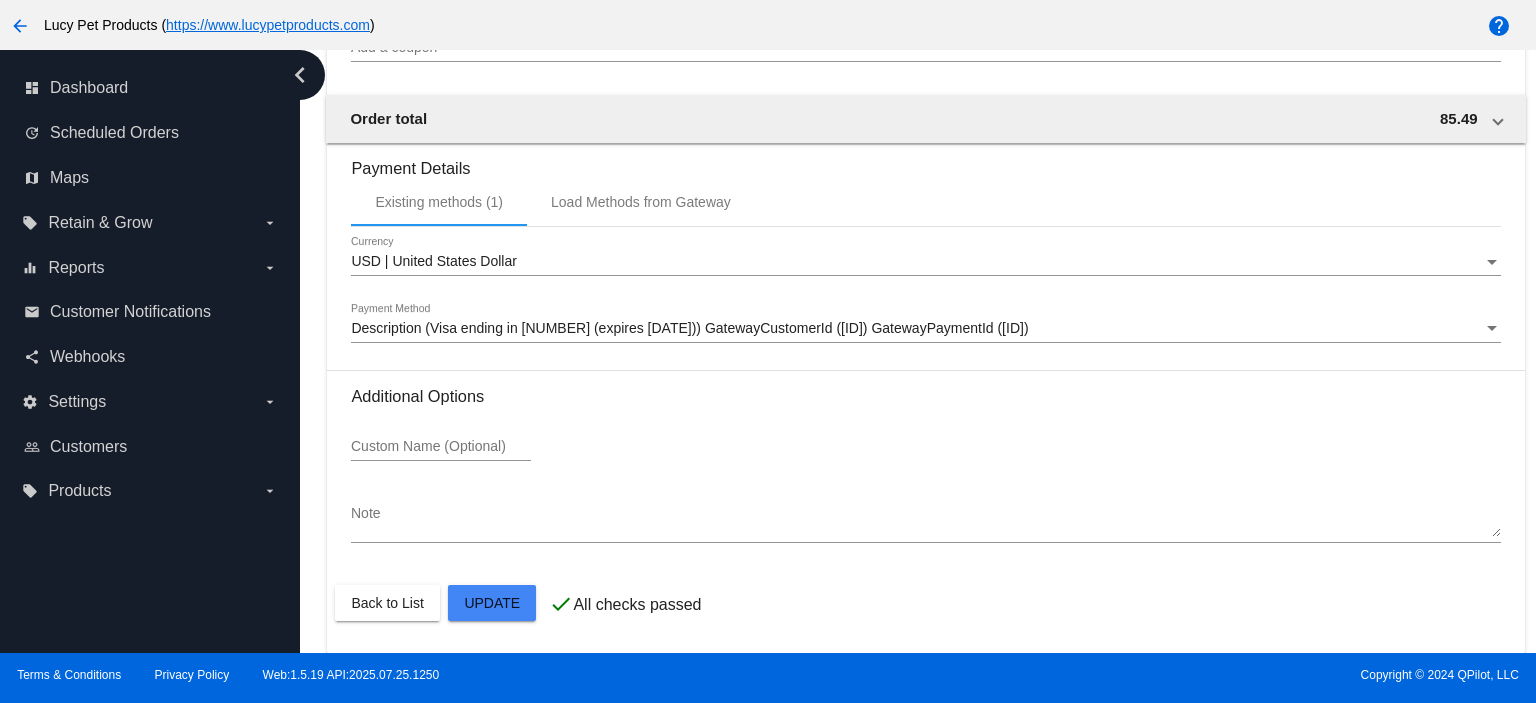 click on "Customer
6869574: [FIRST] [LAST]
[EMAIL]
Customer Shipping
Enter Shipping Address Select A Saved Address (0)
[FIRST]
Shipping First Name
[LAST]
Shipping Last Name
US | USA
Shipping Country
[NUMBER] [STREET]
Shipping Street 1
Shipping Street 2
[CITY]
Shipping City
CA | California
Shipping State
[POSTAL_CODE]
Shipping Postcode
Scheduled Order Details
Frequency:
Every 4 weeks
Paused
Status" 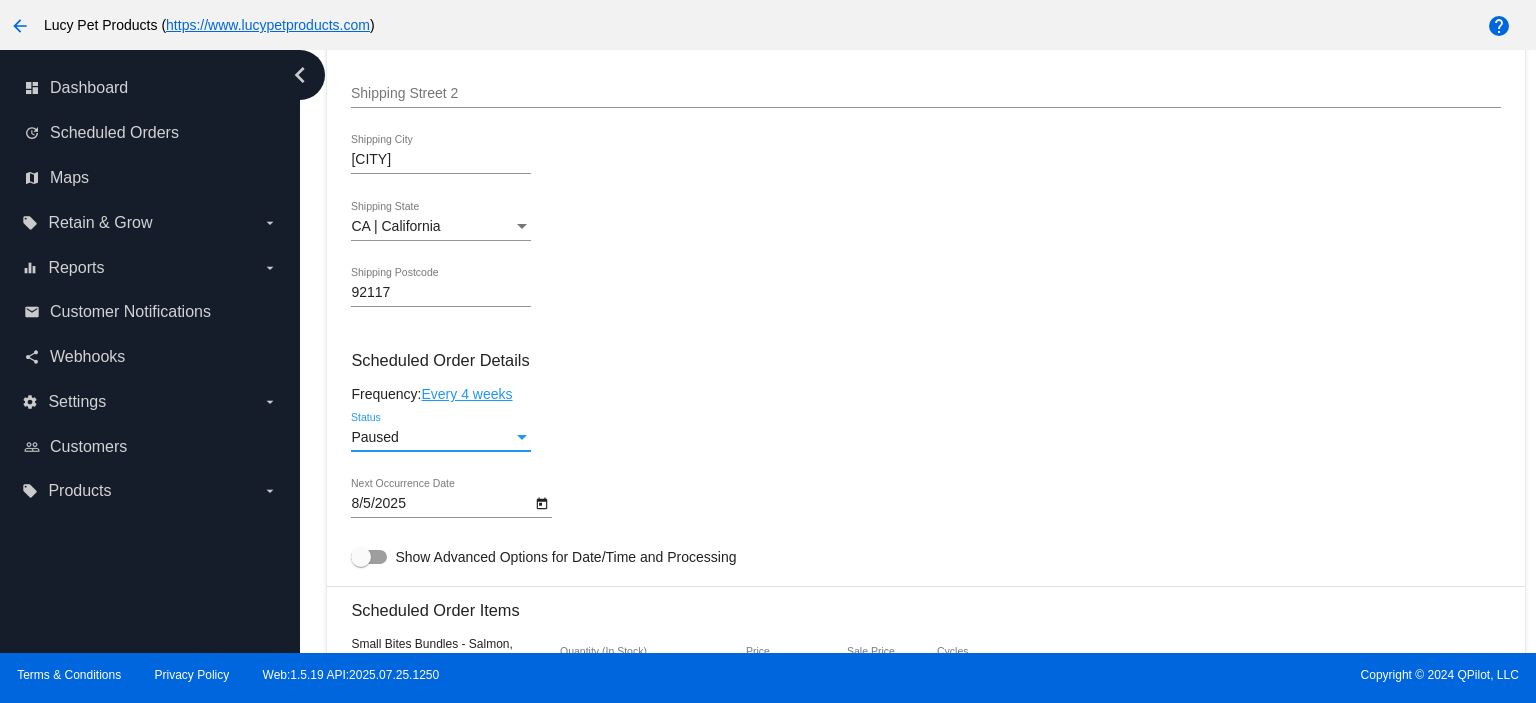 scroll, scrollTop: 0, scrollLeft: 0, axis: both 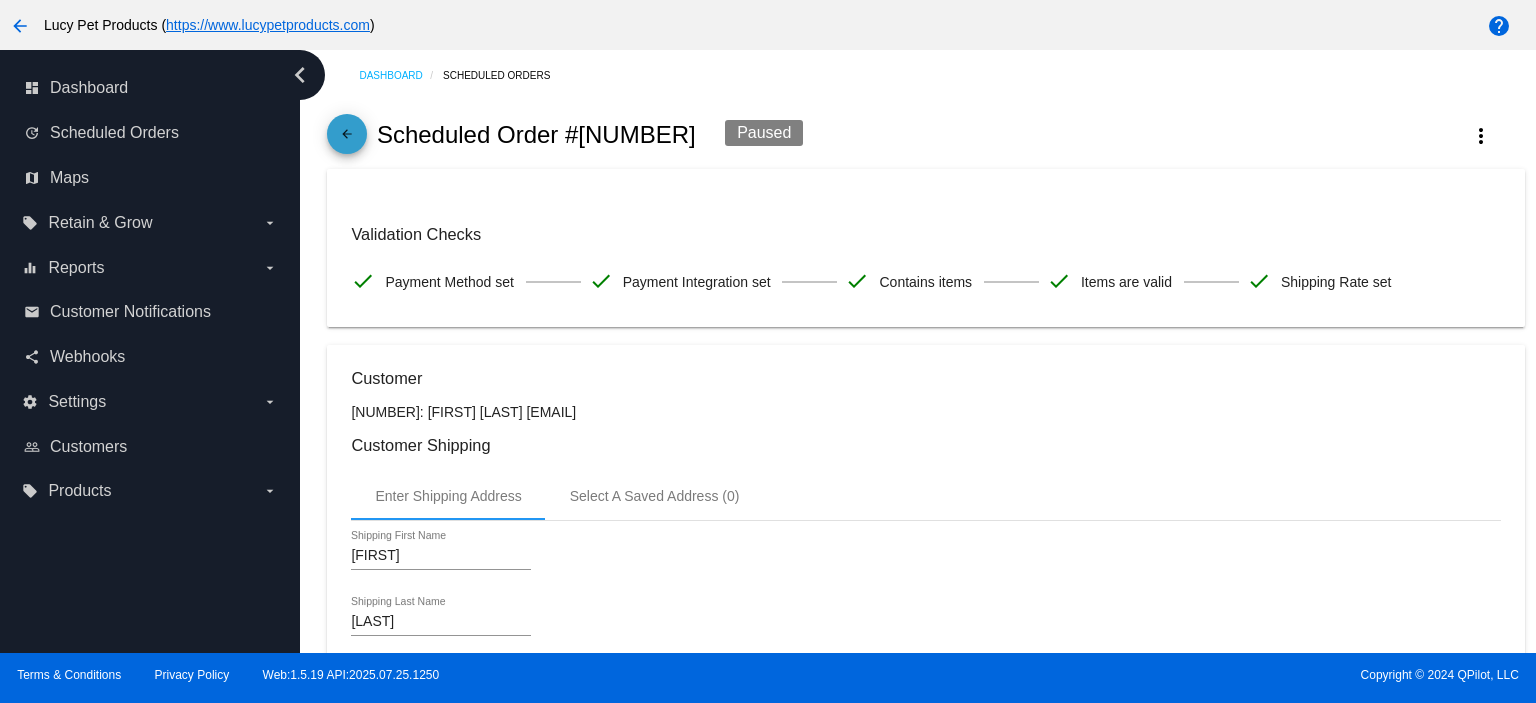 click on "arrow_back" 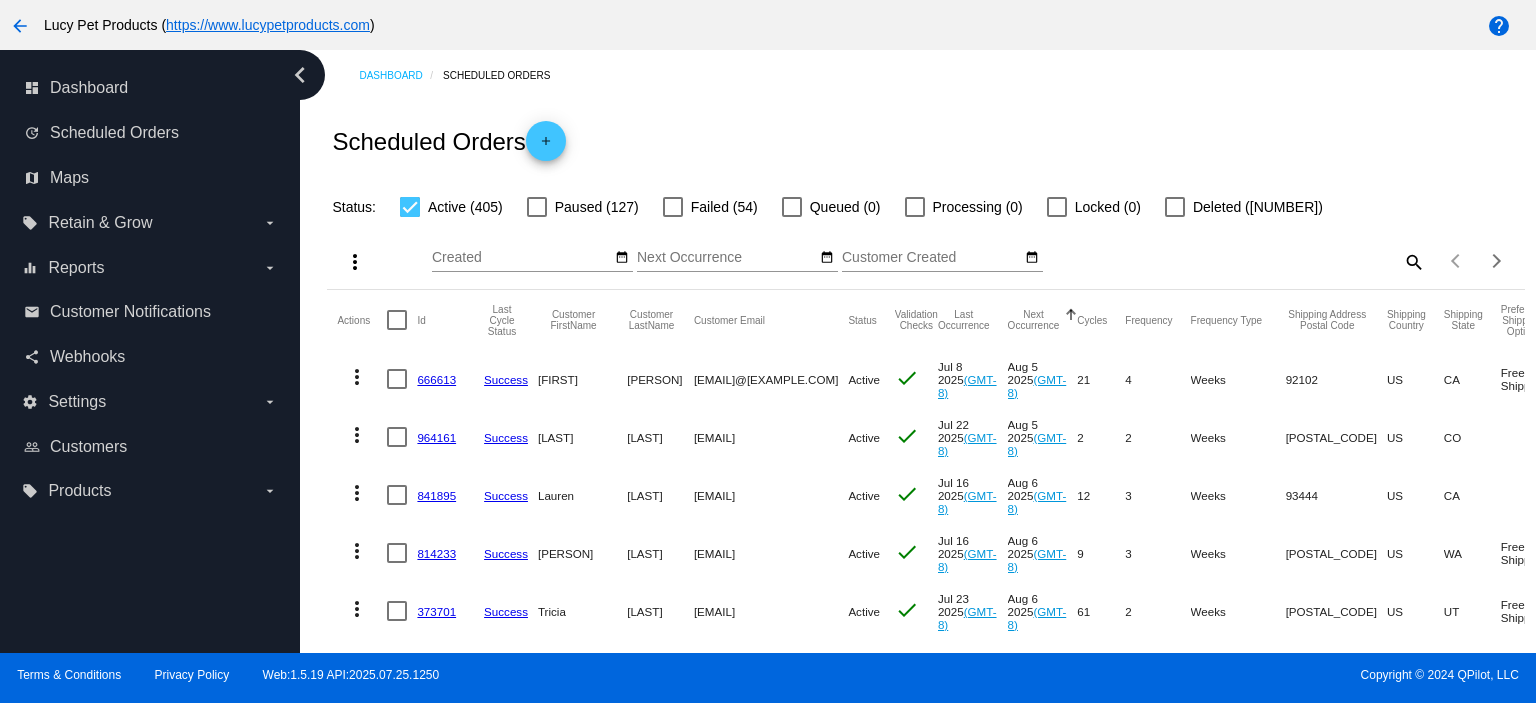 click on "666613" 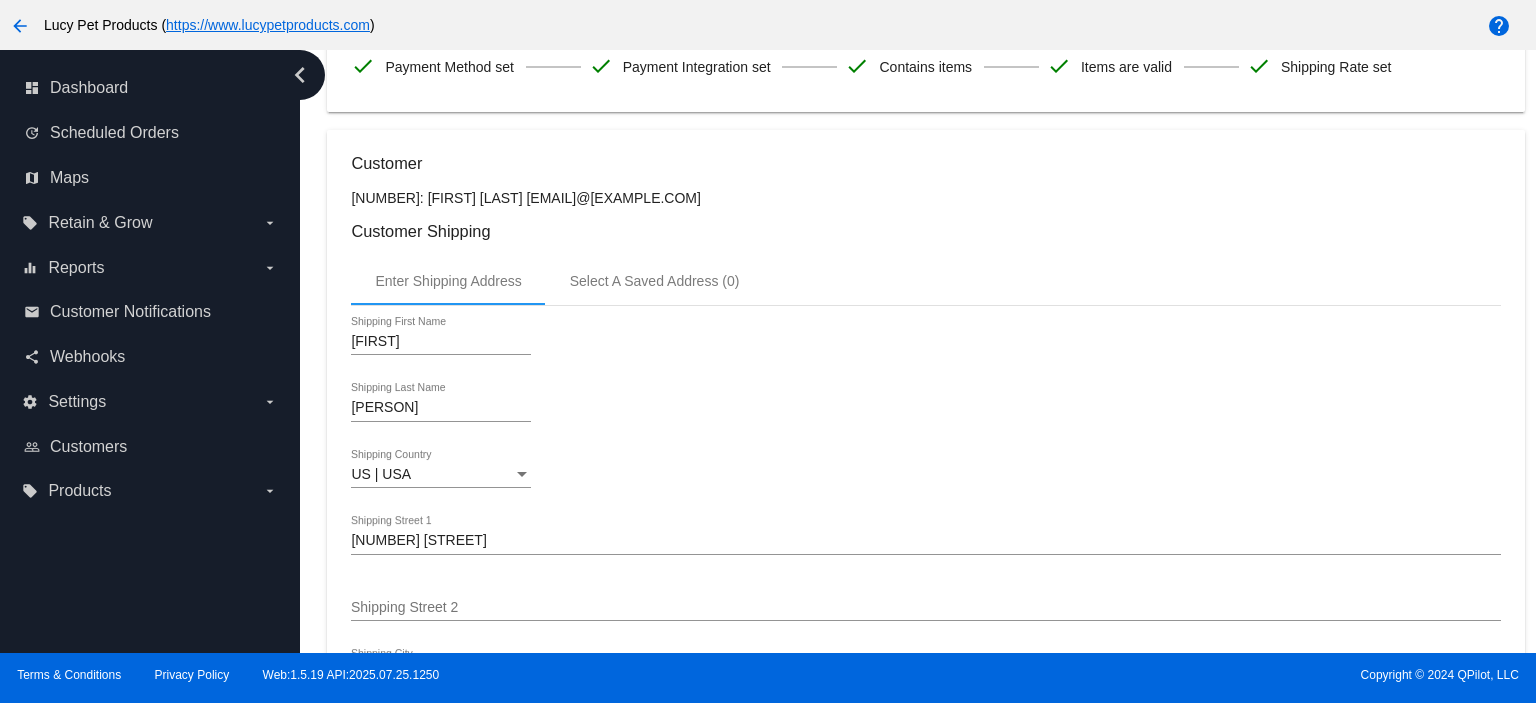 scroll, scrollTop: 0, scrollLeft: 0, axis: both 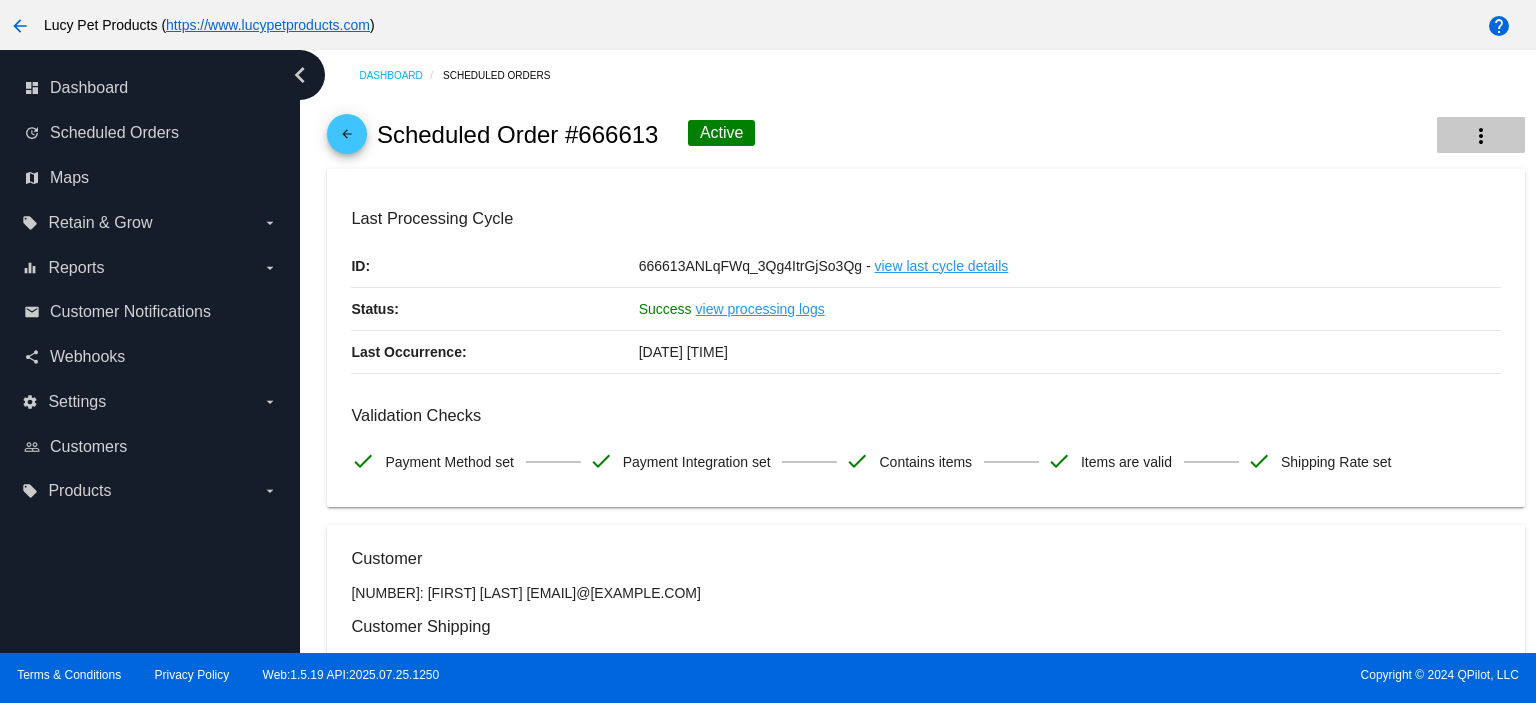 click on "more_vert" 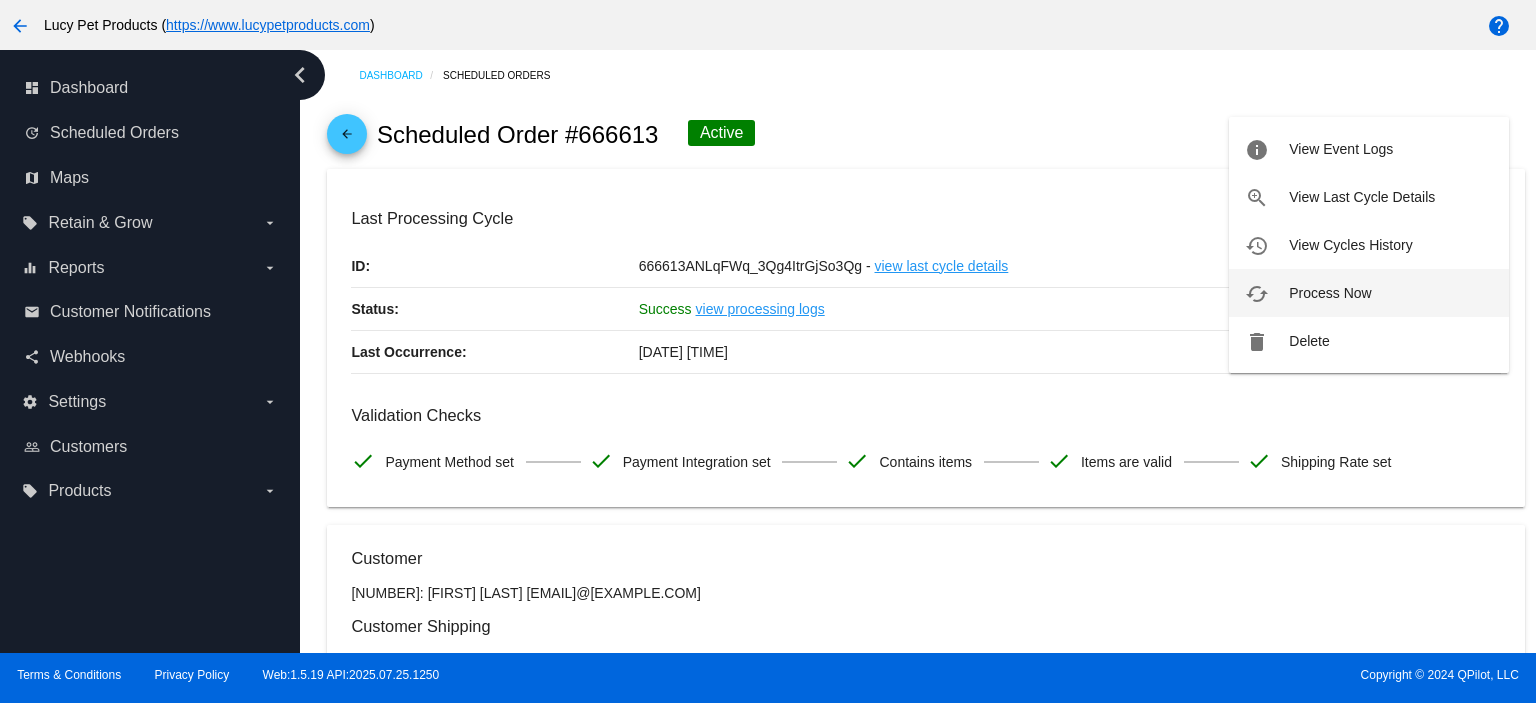 click on "cached
Process Now" at bounding box center [1369, 293] 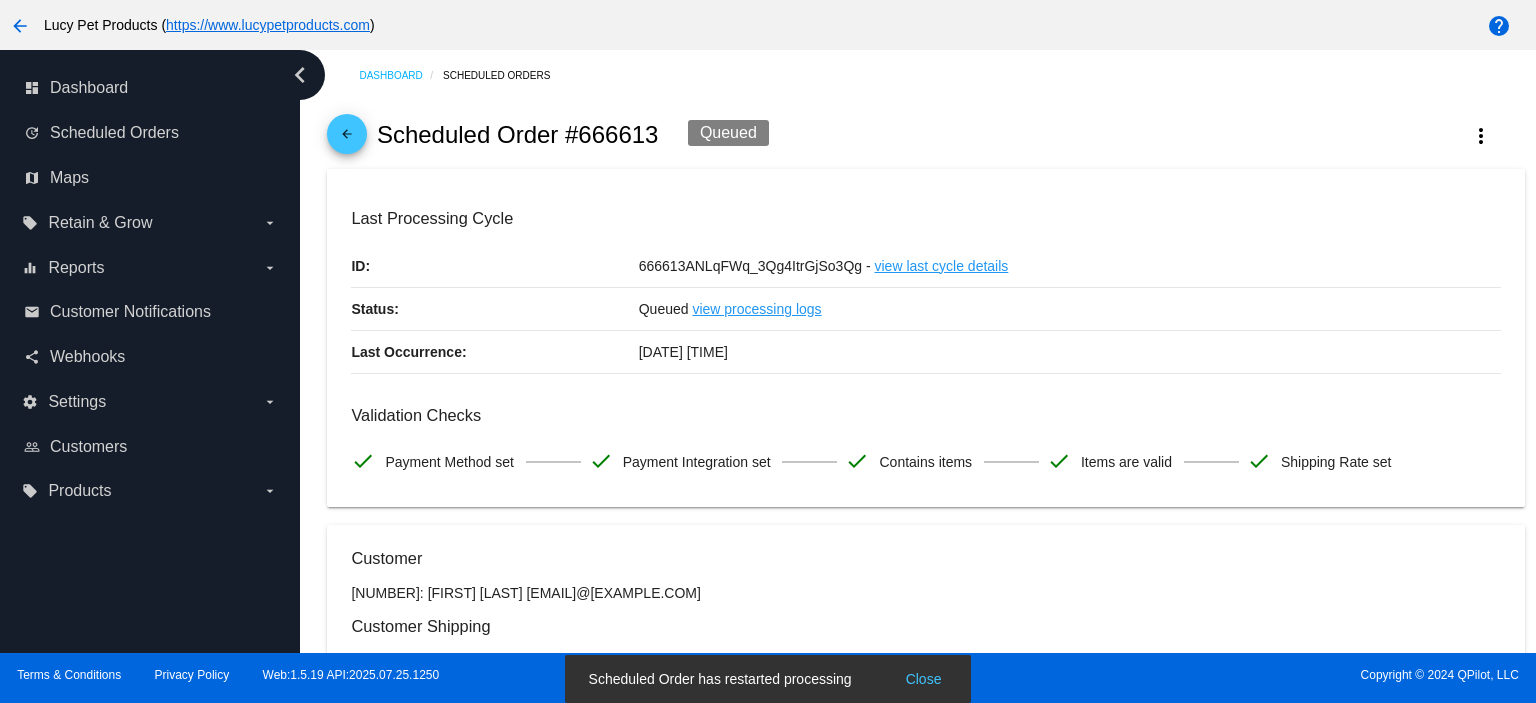 click on "arrow_back" 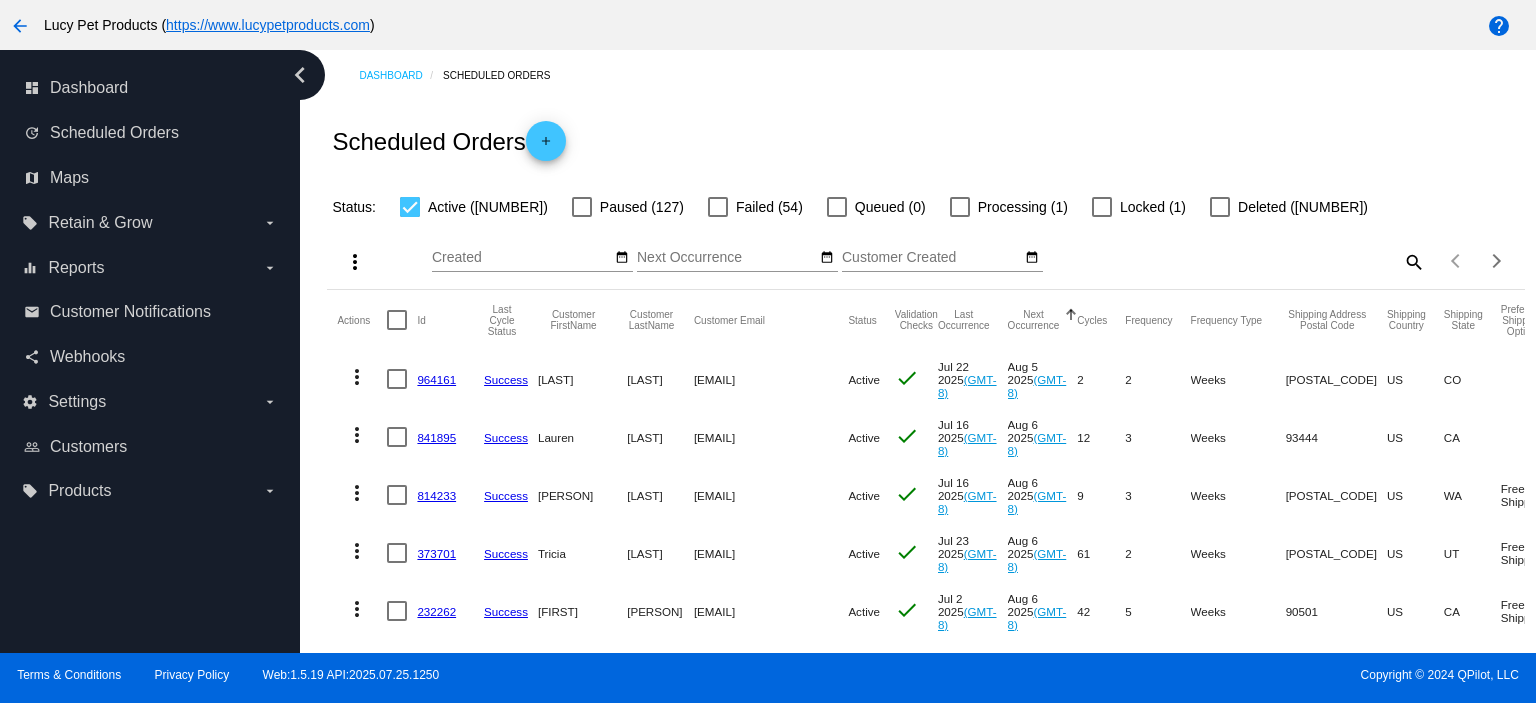 click on "964161" 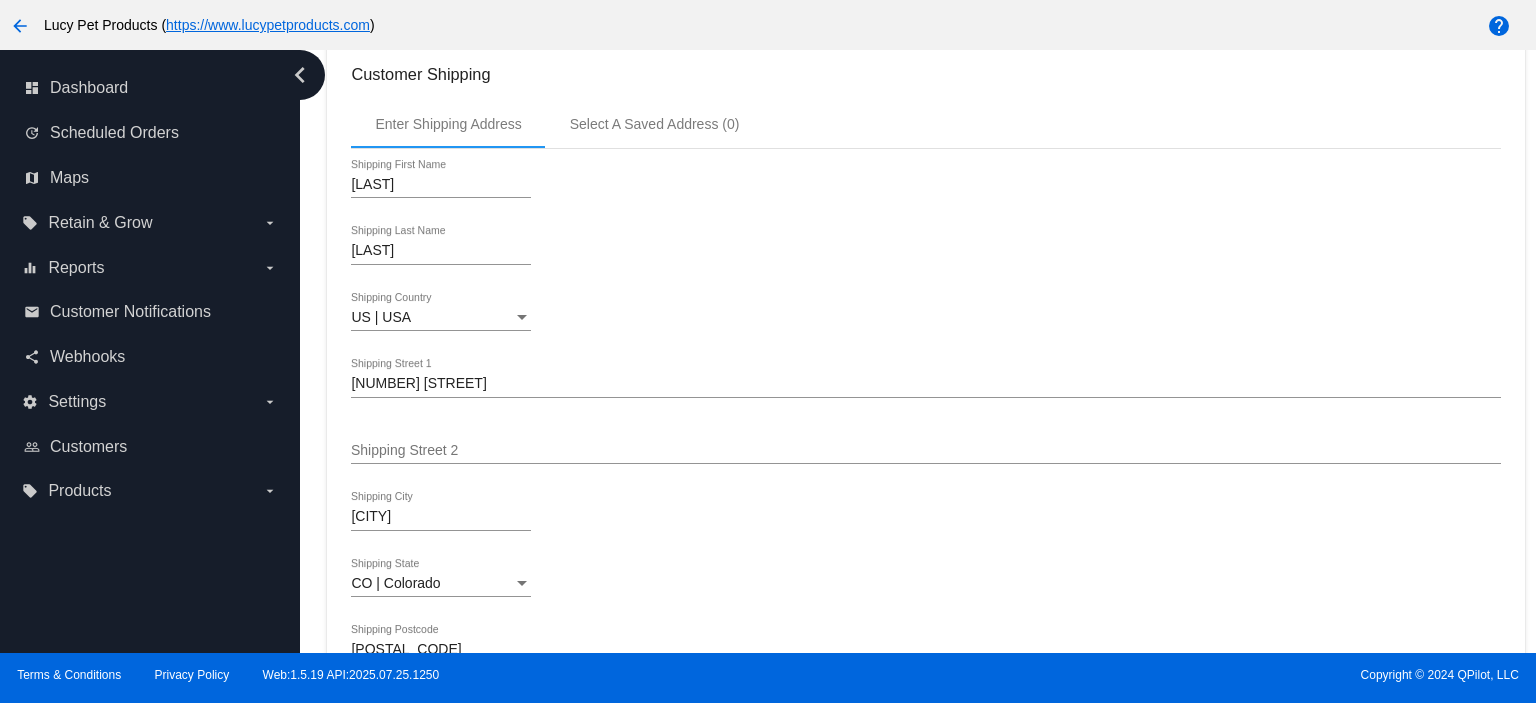 scroll, scrollTop: 0, scrollLeft: 0, axis: both 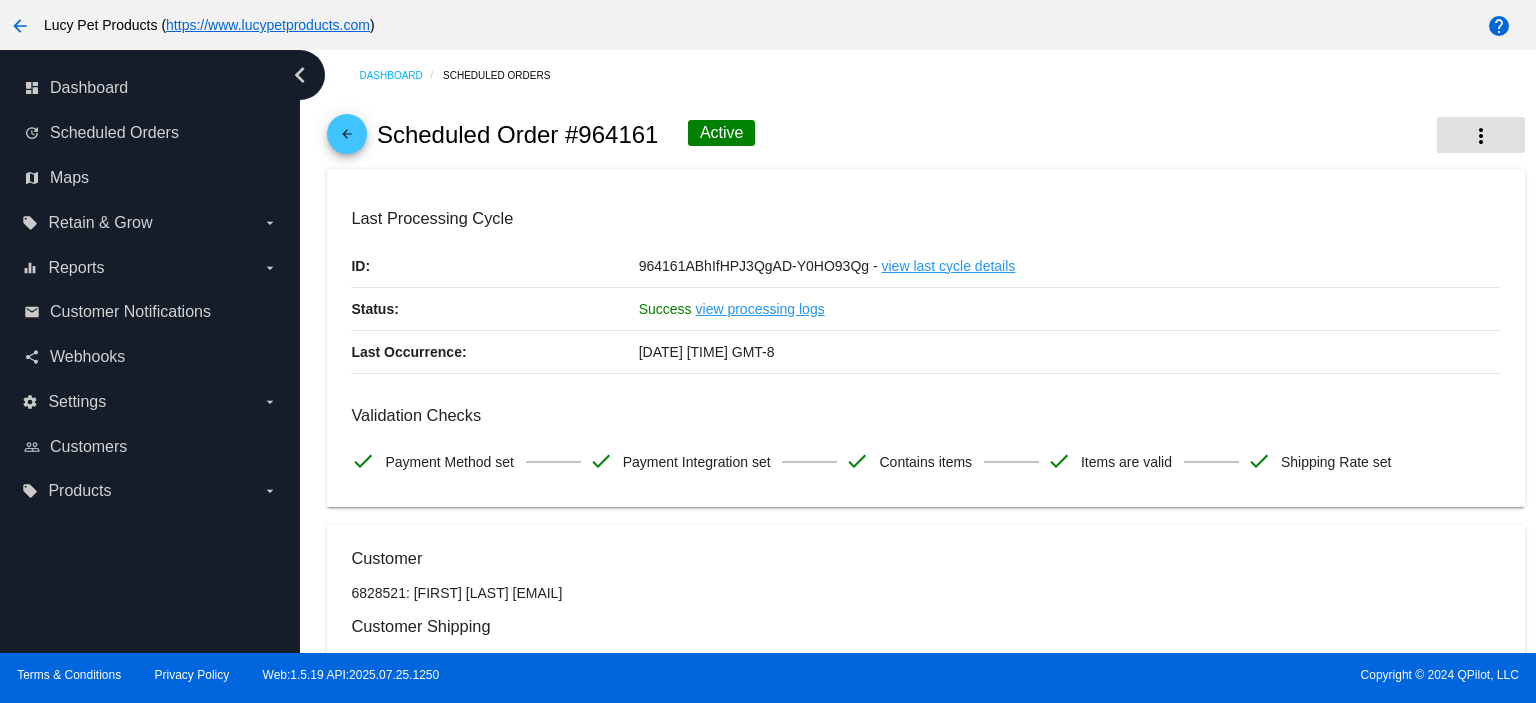 click on "more_vert" 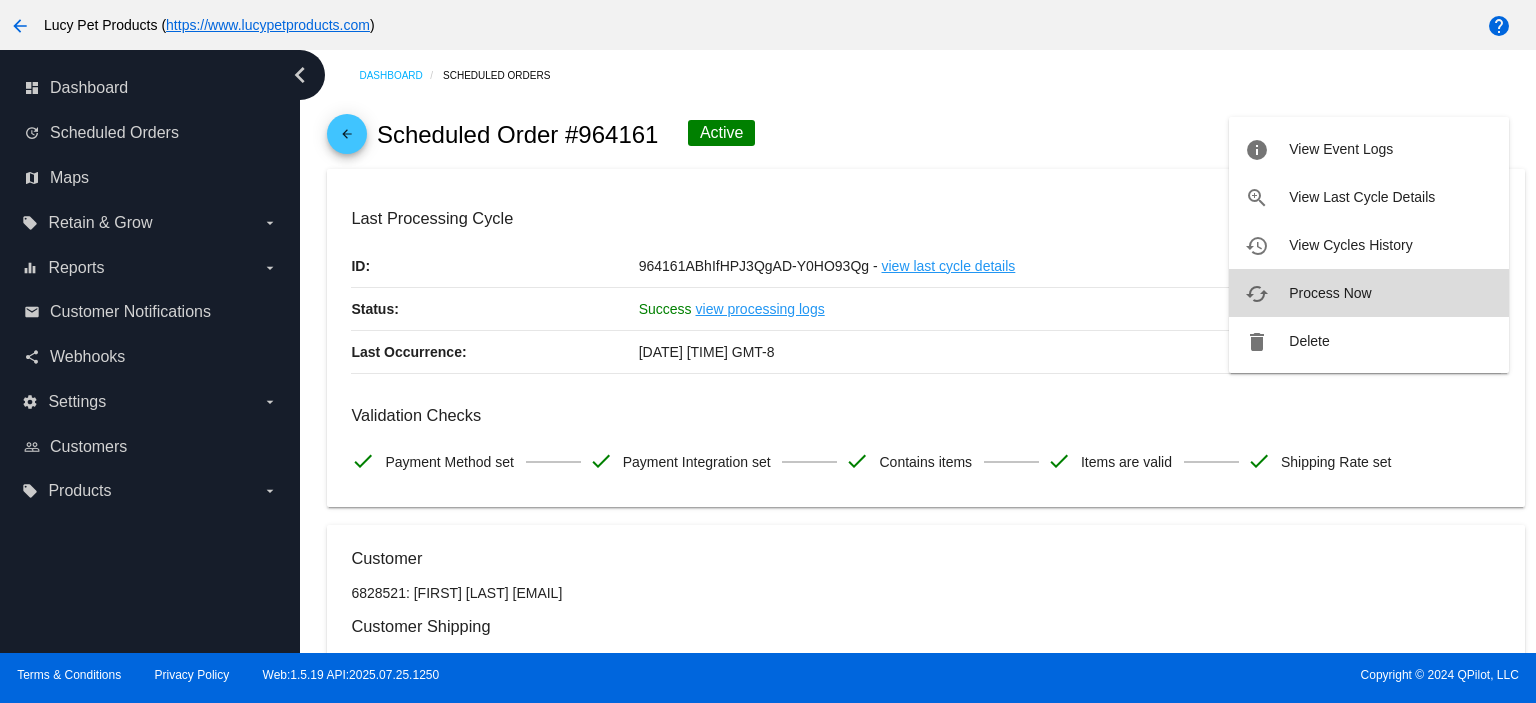 click on "Process Now" at bounding box center [1330, 293] 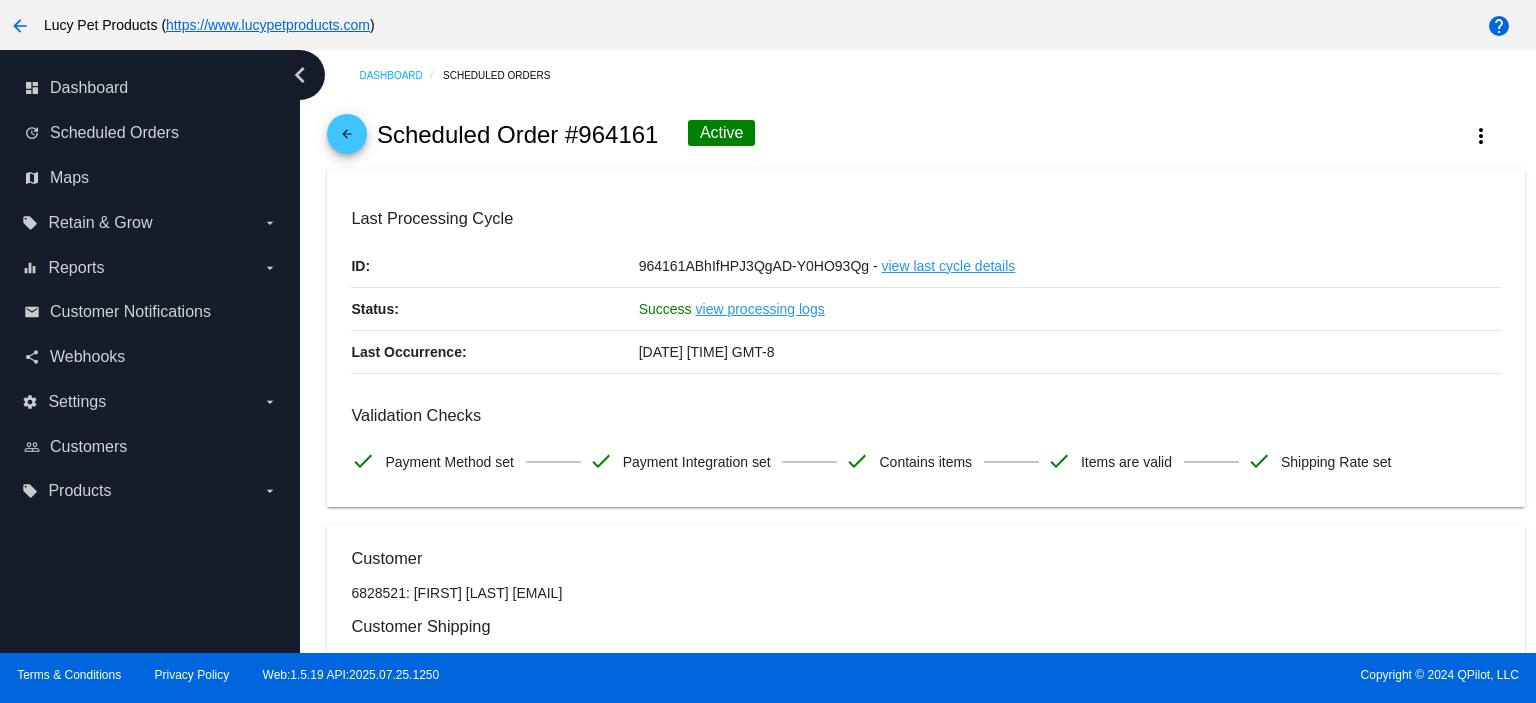 click on "arrow_back" 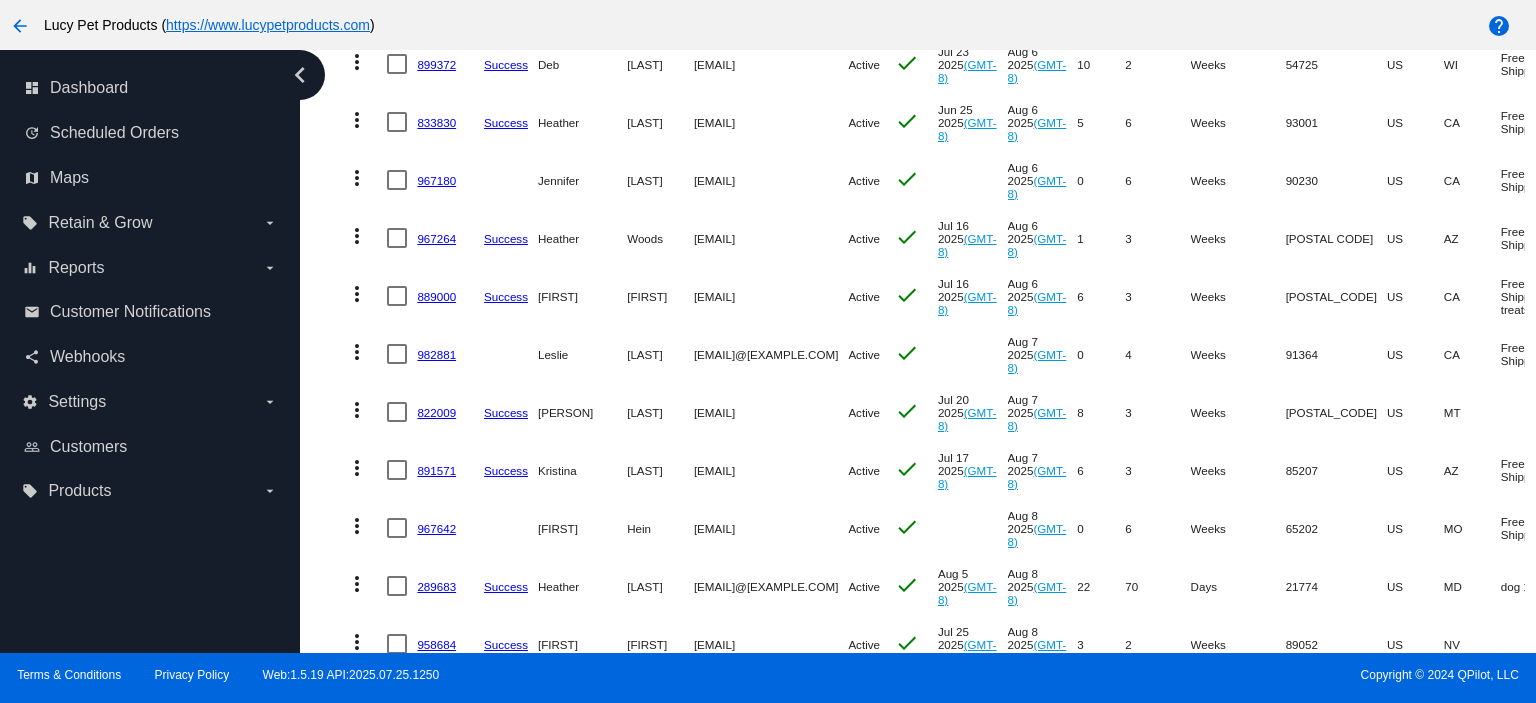 scroll, scrollTop: 800, scrollLeft: 0, axis: vertical 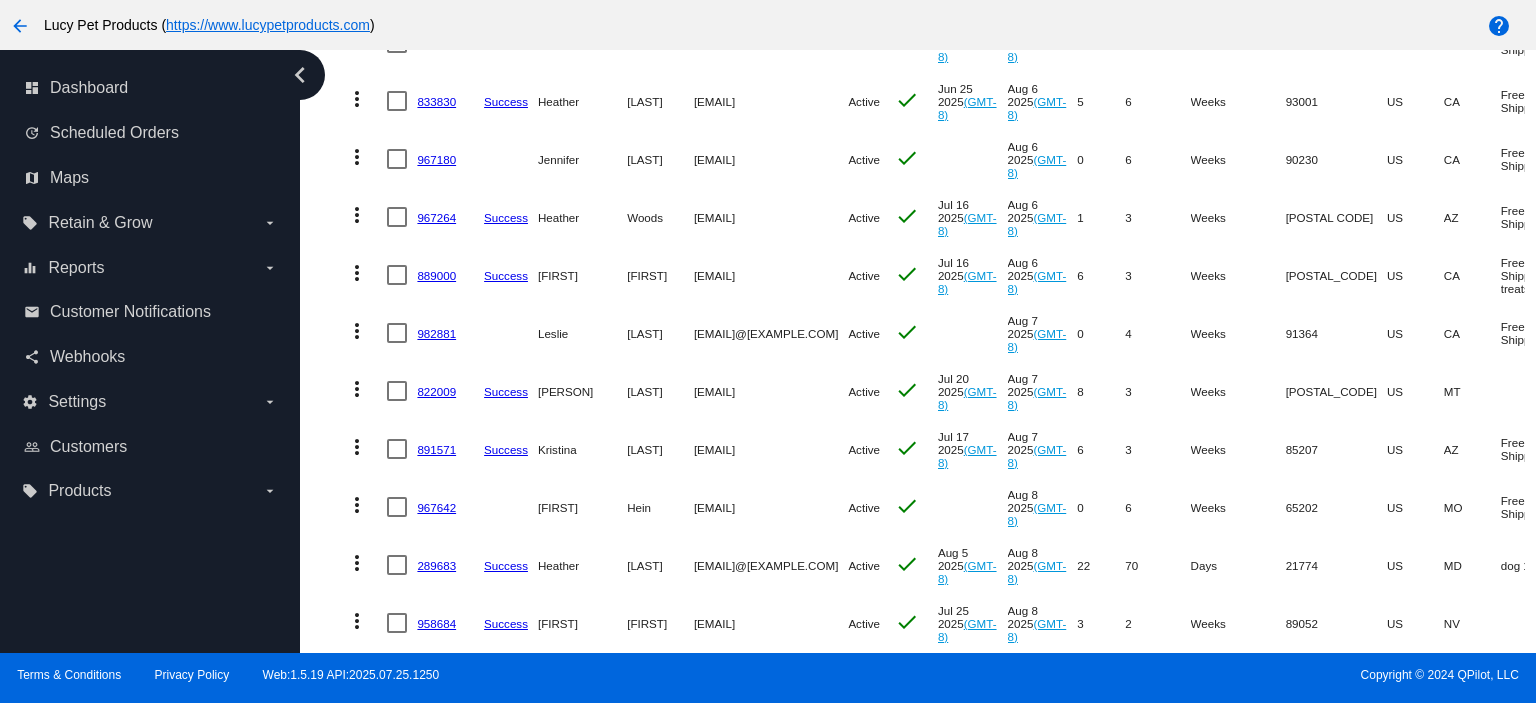 click on "889000" 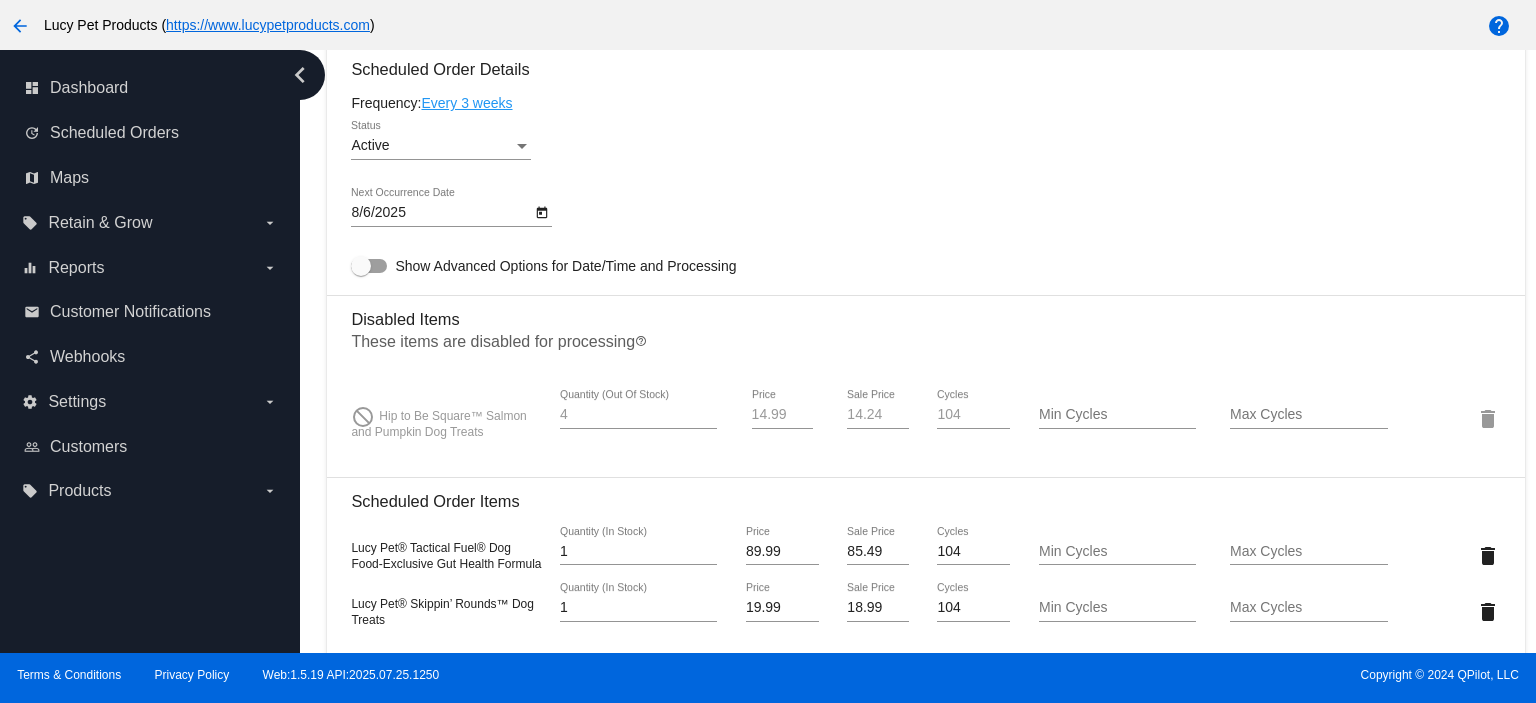 scroll, scrollTop: 1466, scrollLeft: 0, axis: vertical 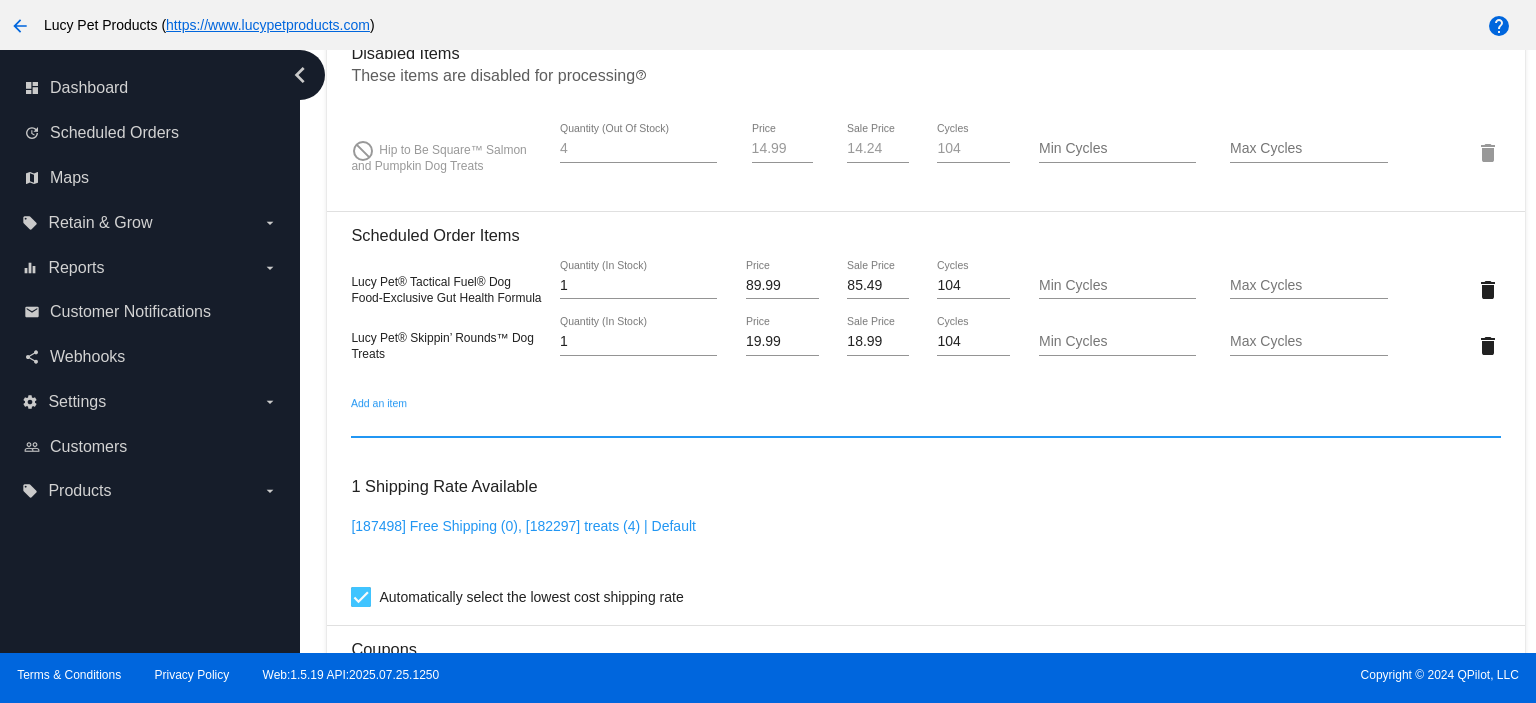 click on "Add an item" at bounding box center [925, 424] 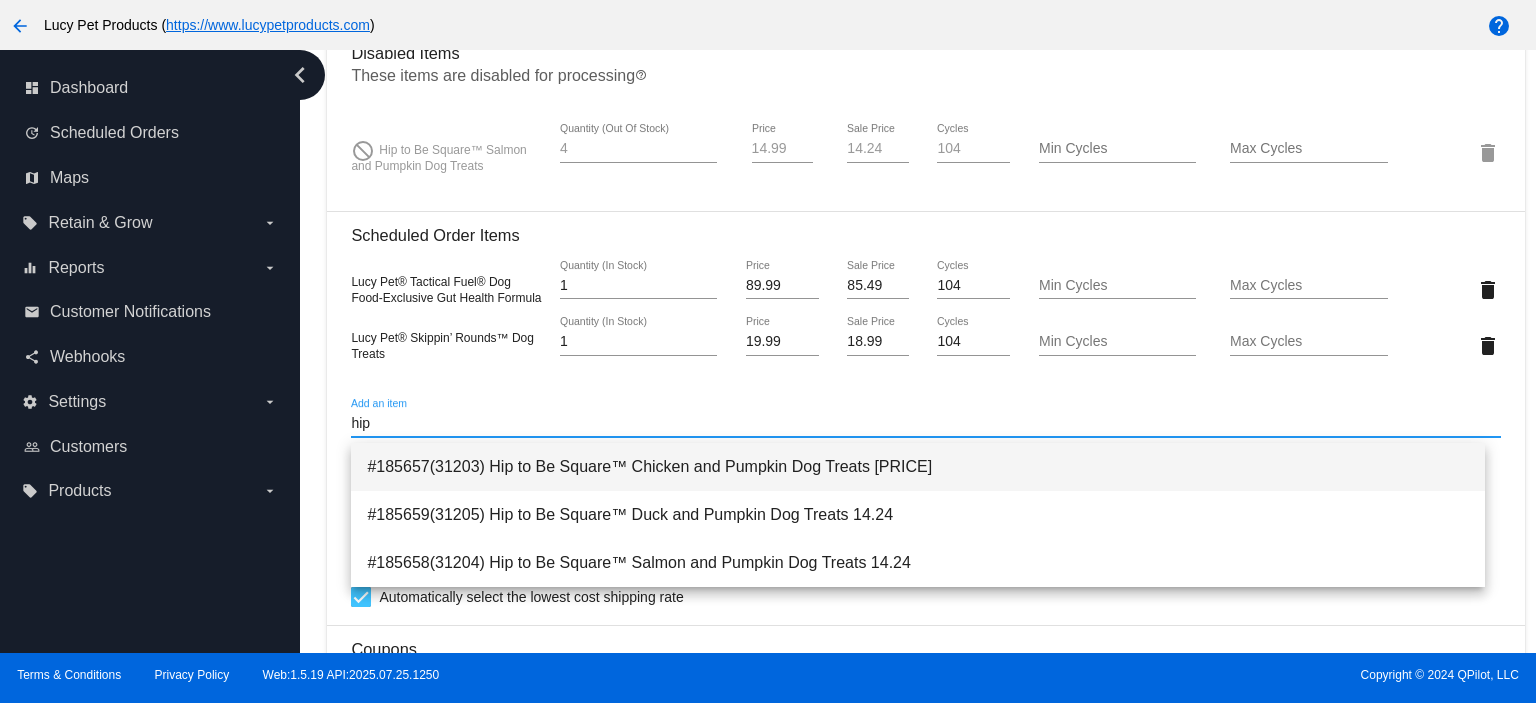 type on "hip" 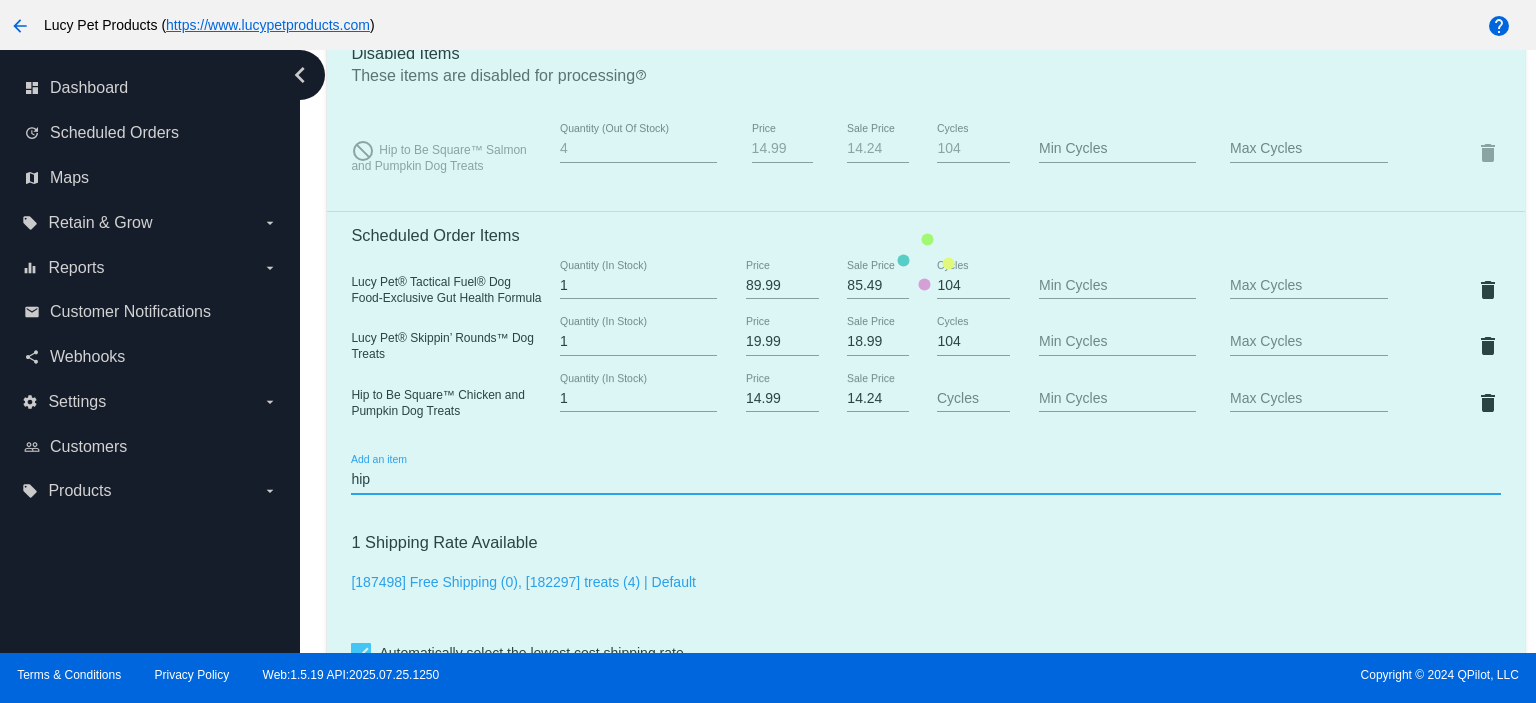 type 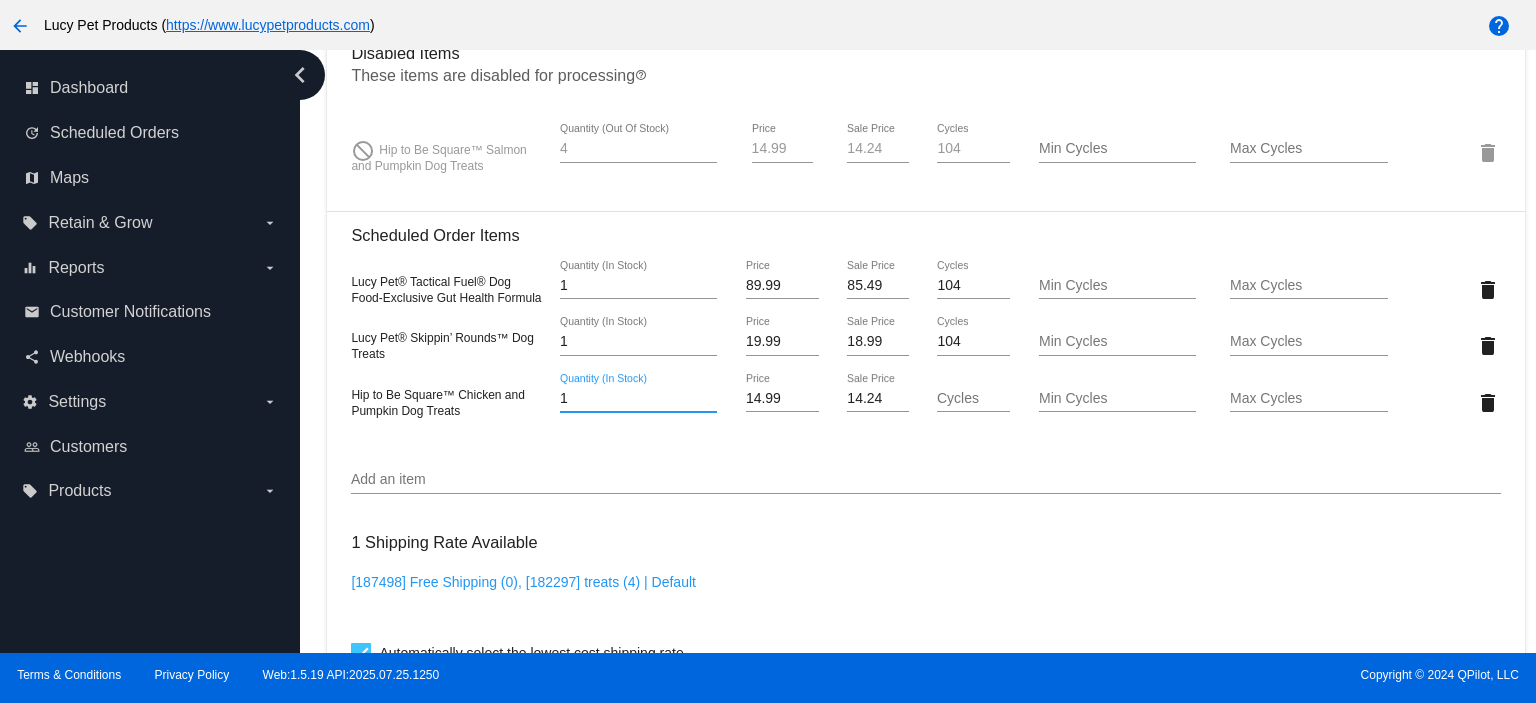 drag, startPoint x: 582, startPoint y: 407, endPoint x: 512, endPoint y: 412, distance: 70.178345 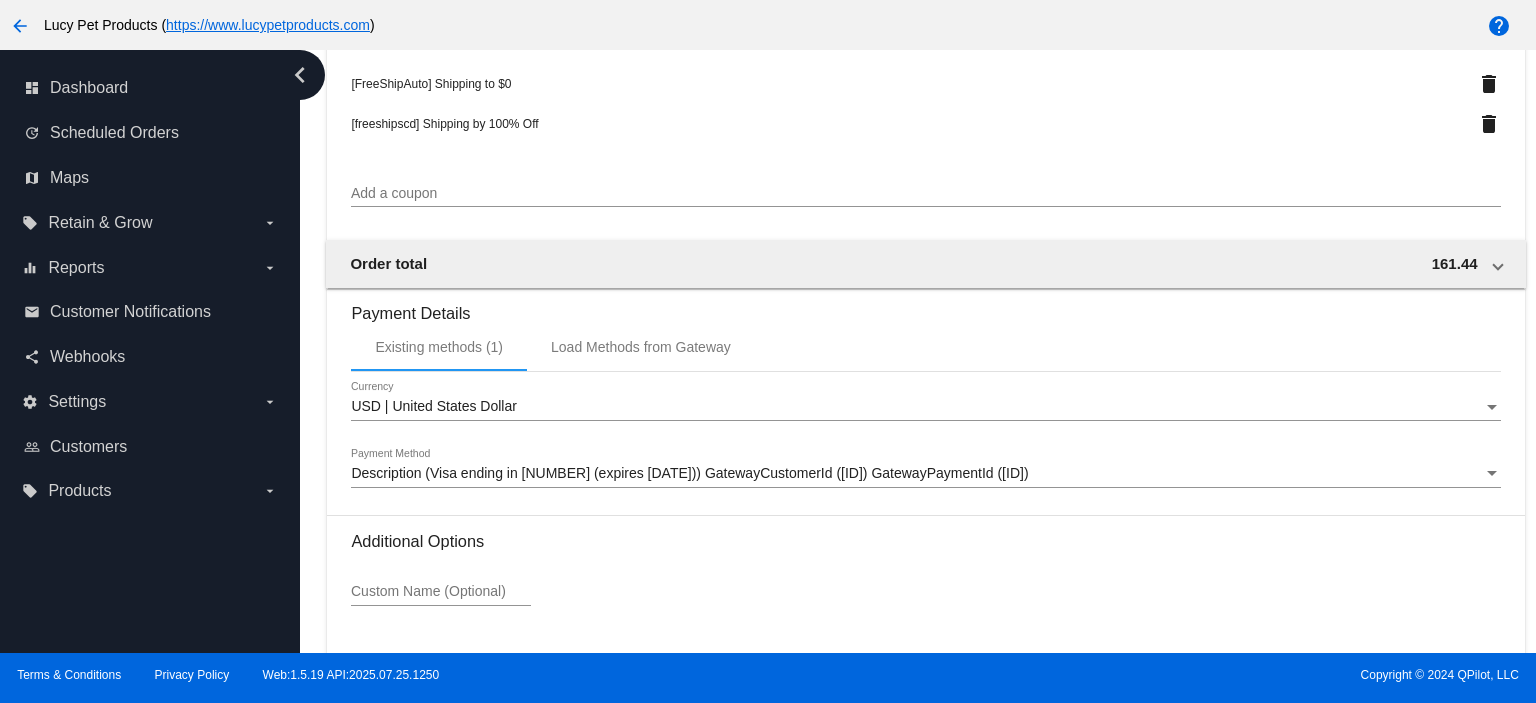 scroll, scrollTop: 2284, scrollLeft: 0, axis: vertical 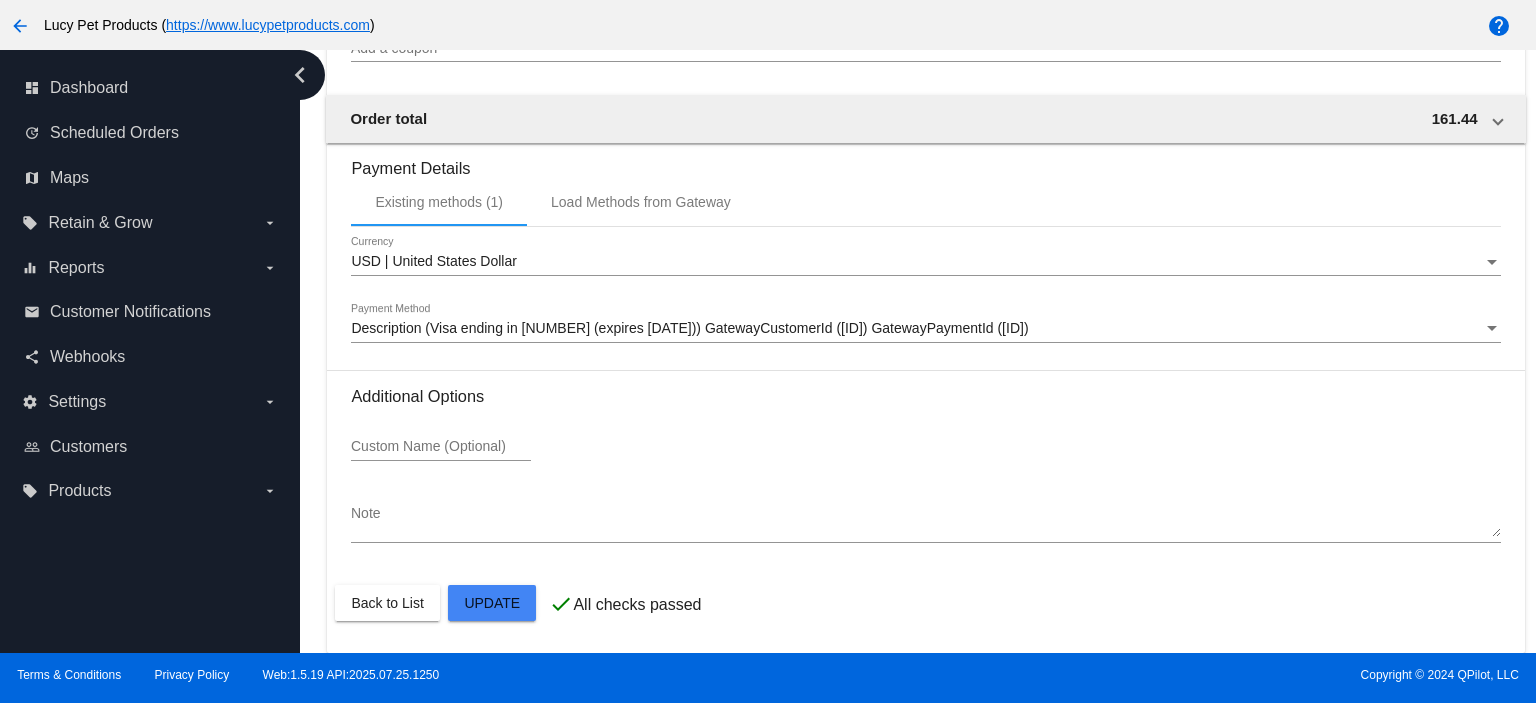 click on "Customer
6358647: [FIRST] [LAST]
[EMAIL]
Customer Shipping
Enter Shipping Address Select A Saved Address (0)
[FIRST]
Shipping First Name
[LAST]
Shipping Last Name
US | USA
Shipping Country
[NUMBER] [STREET]
Shipping Street 1
Shipping Street 2
[CITY]
Shipping City
CA | California
Shipping State
[POSTAL_CODE]
Shipping Postcode
Scheduled Order Details
Frequency:
Every 3 weeks
Active
Status 4 1" 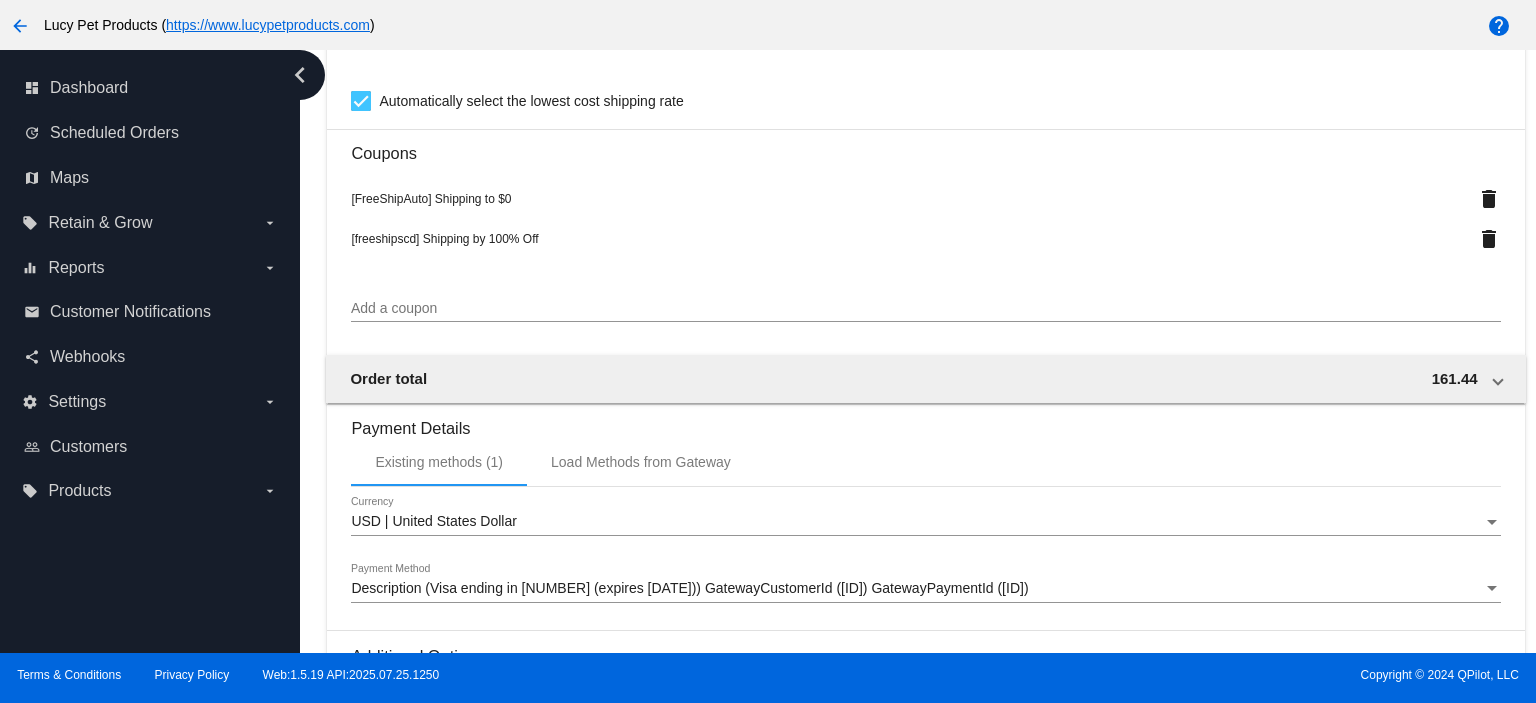 scroll, scrollTop: 2284, scrollLeft: 0, axis: vertical 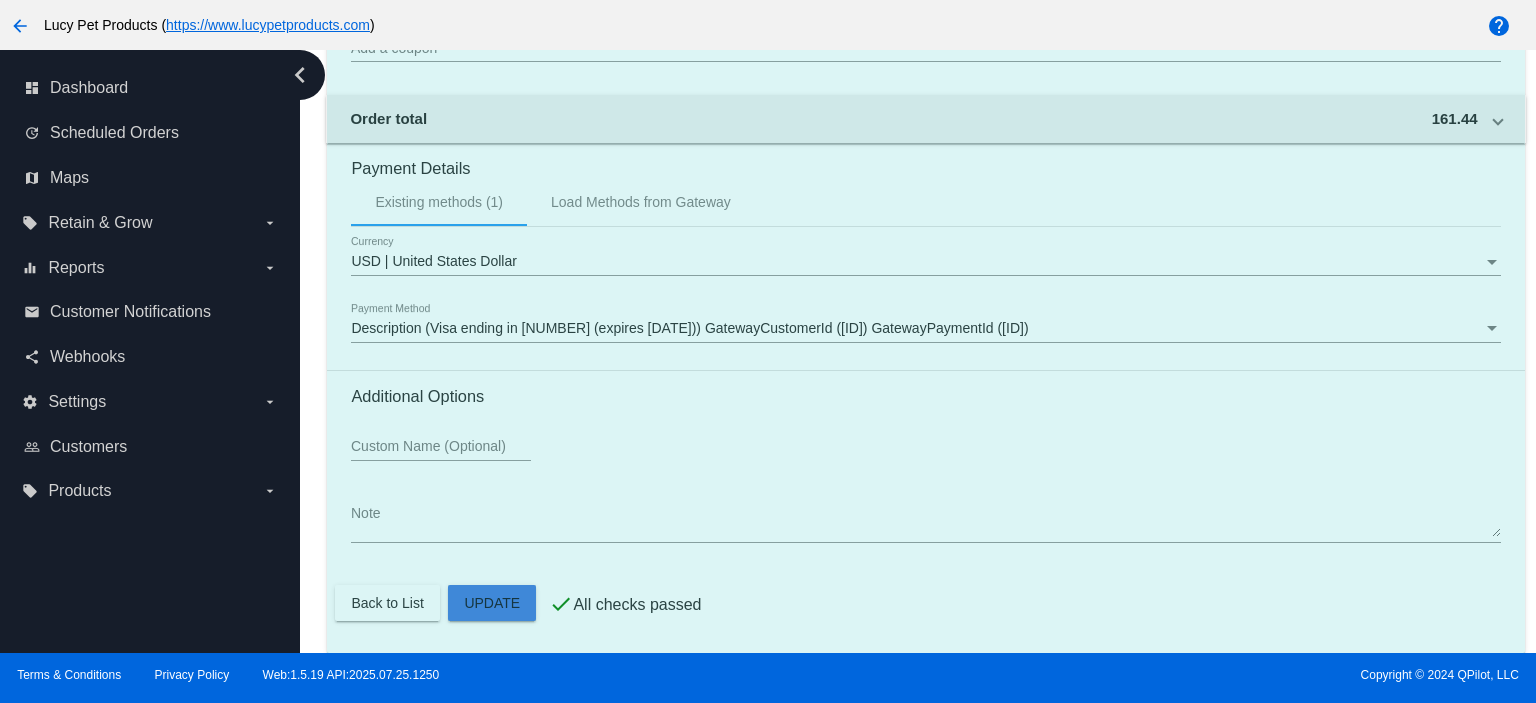 click on "Customer
6358647: [FIRST] [LAST]
[EMAIL]
Customer Shipping
Enter Shipping Address Select A Saved Address (0)
[FIRST]
Shipping First Name
[LAST]
Shipping Last Name
US | USA
Shipping Country
[NUMBER] [STREET]
Shipping Street 1
Shipping Street 2
[CITY]
Shipping City
CA | California
Shipping State
[POSTAL_CODE]
Shipping Postcode
Scheduled Order Details
Frequency:
Every 3 weeks
Active
Status 4 1" 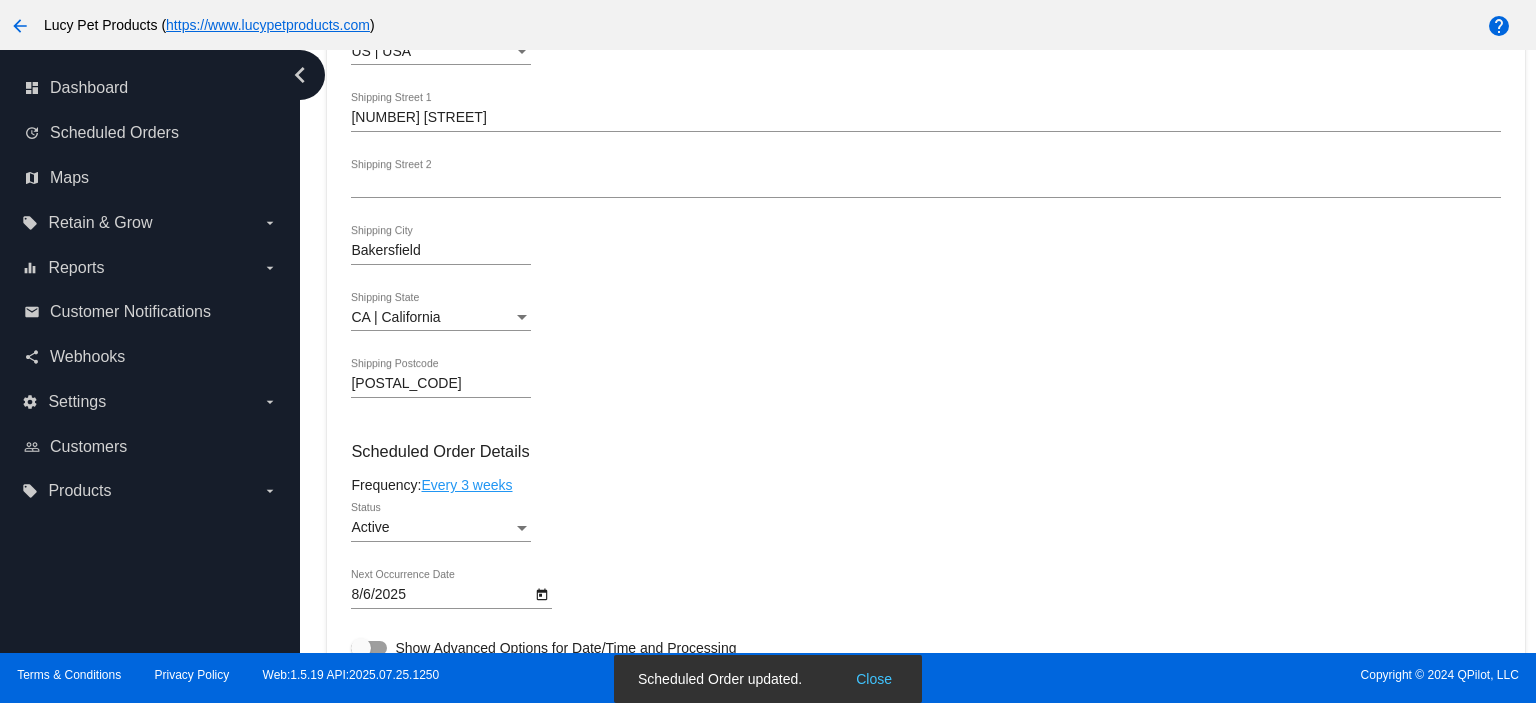 scroll, scrollTop: 0, scrollLeft: 0, axis: both 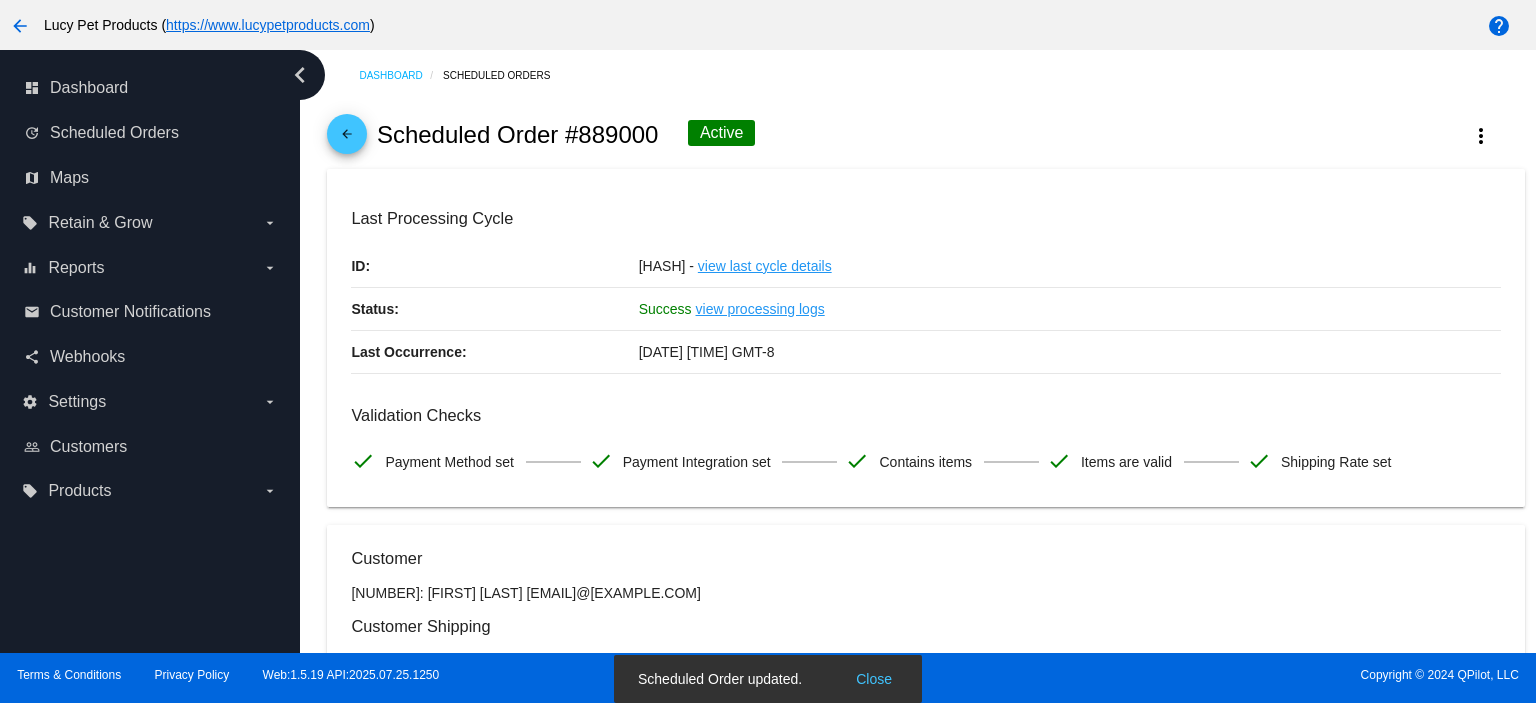type on "4" 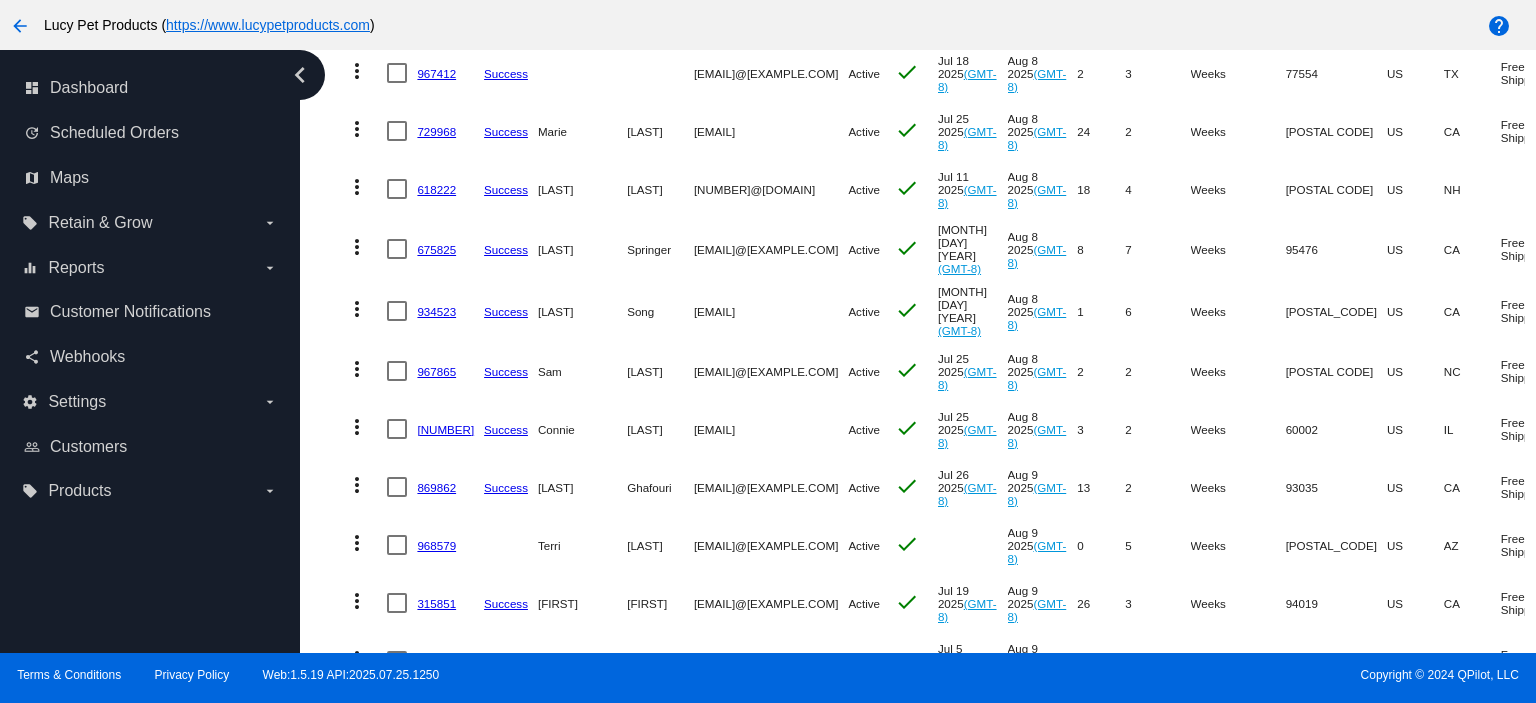 scroll, scrollTop: 1600, scrollLeft: 0, axis: vertical 